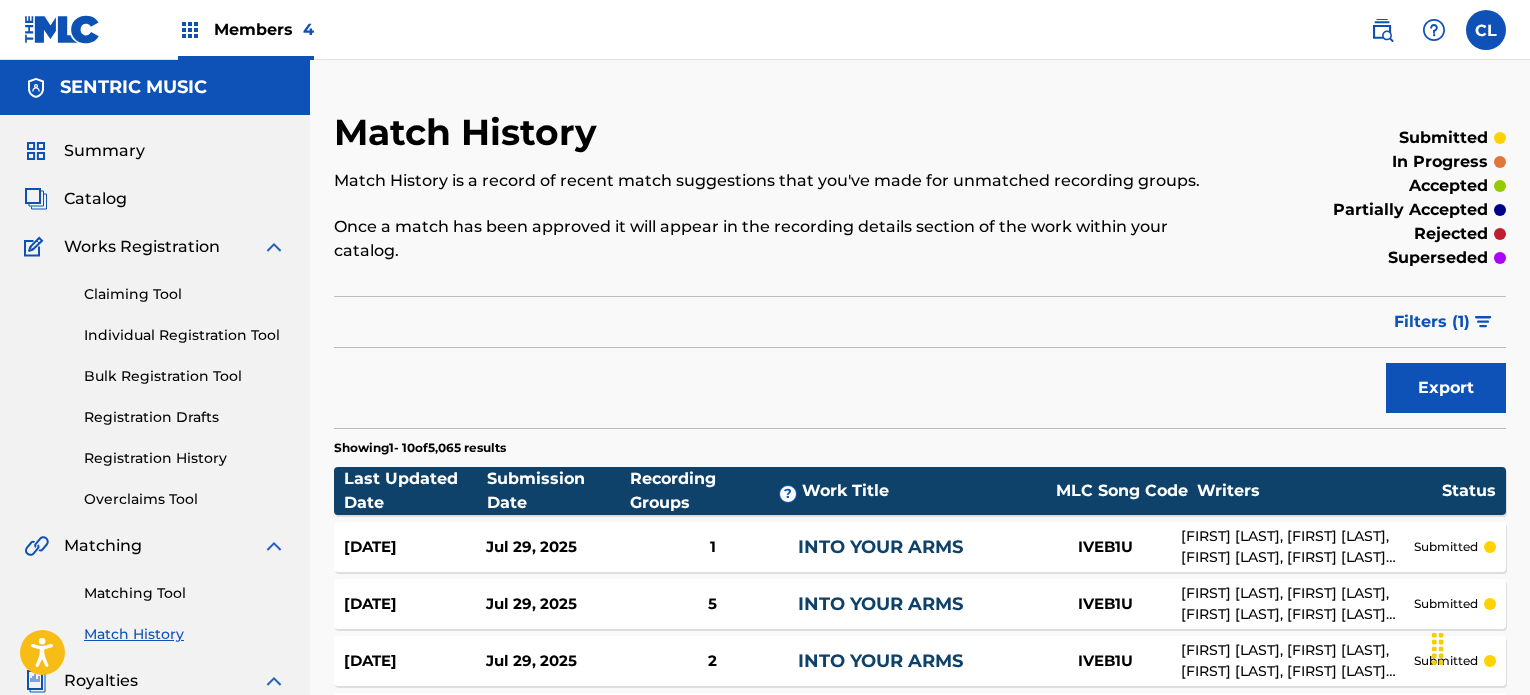 scroll, scrollTop: 35, scrollLeft: 0, axis: vertical 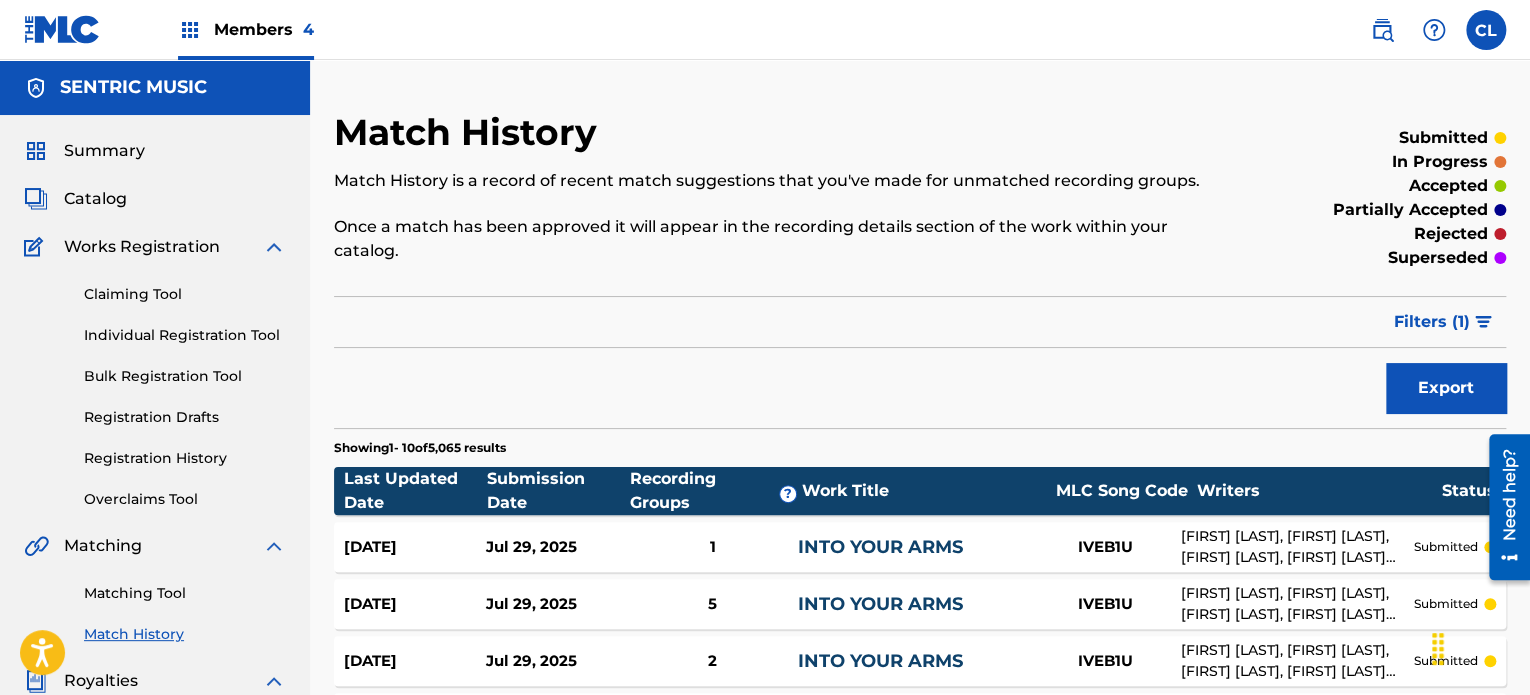click on "Filters ( 1 )" at bounding box center [1432, 322] 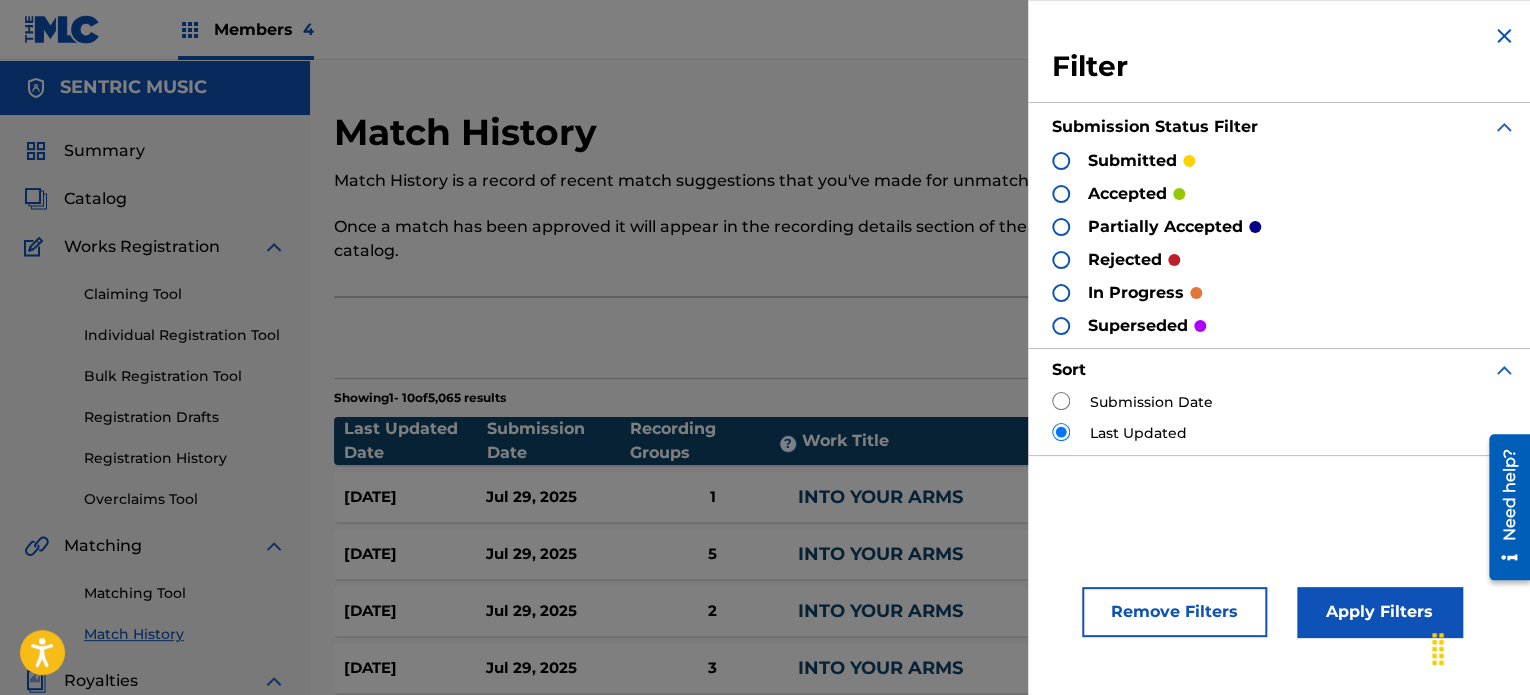 click at bounding box center (1504, 36) 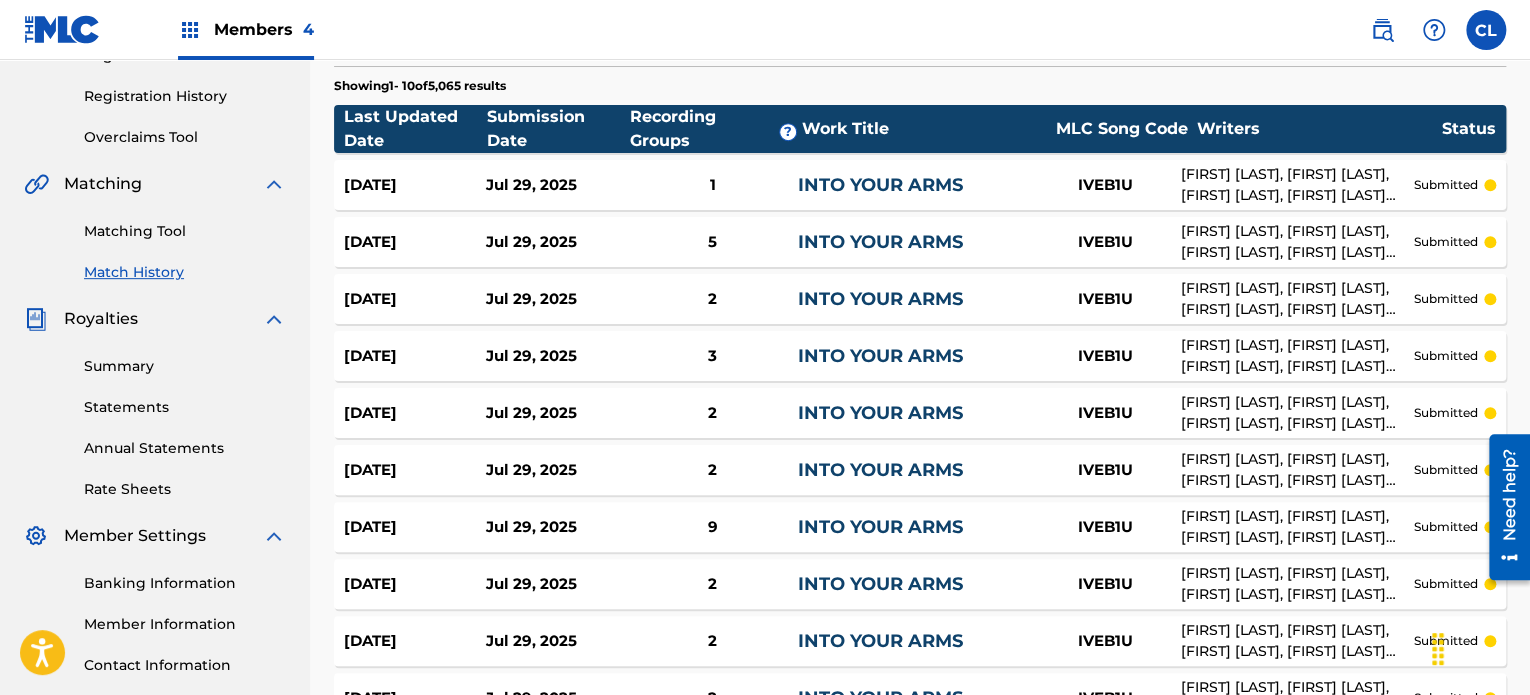 scroll, scrollTop: 564, scrollLeft: 0, axis: vertical 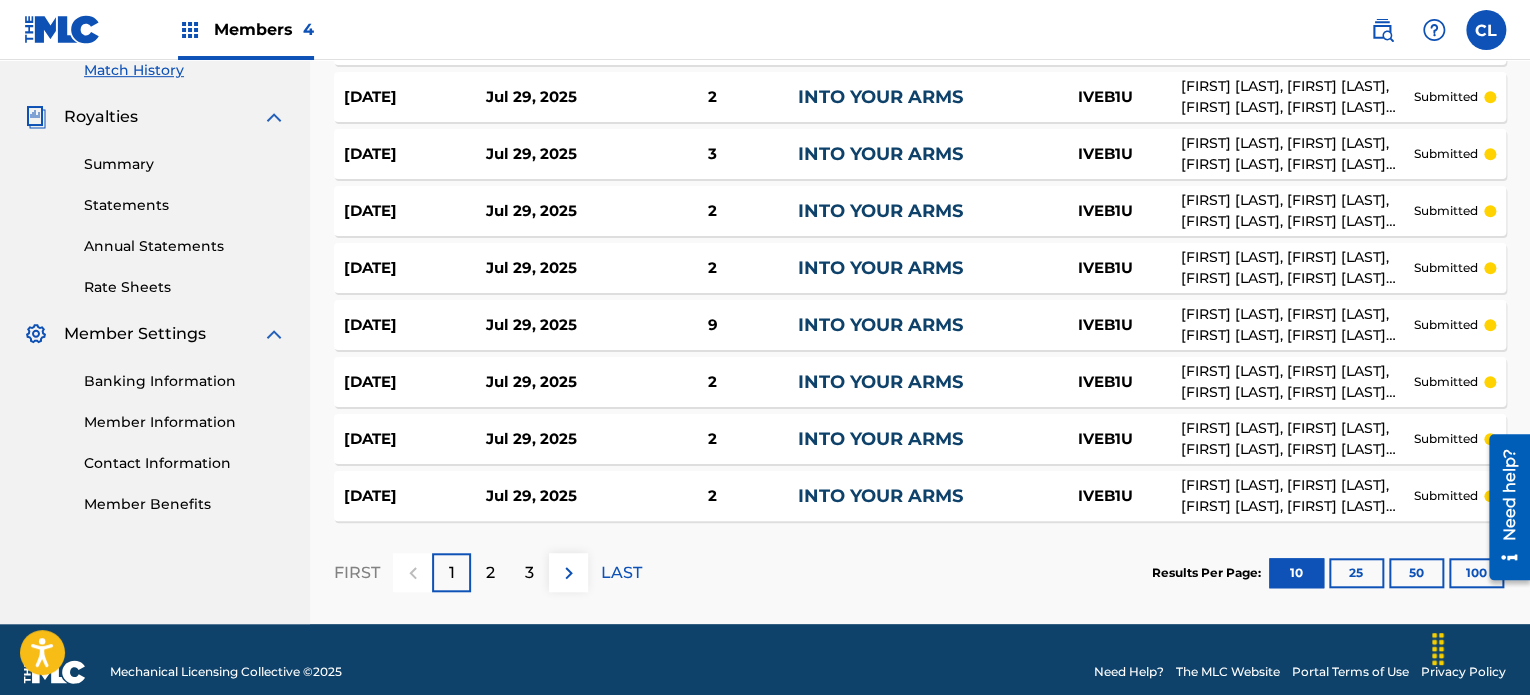 click on "2" at bounding box center [490, 573] 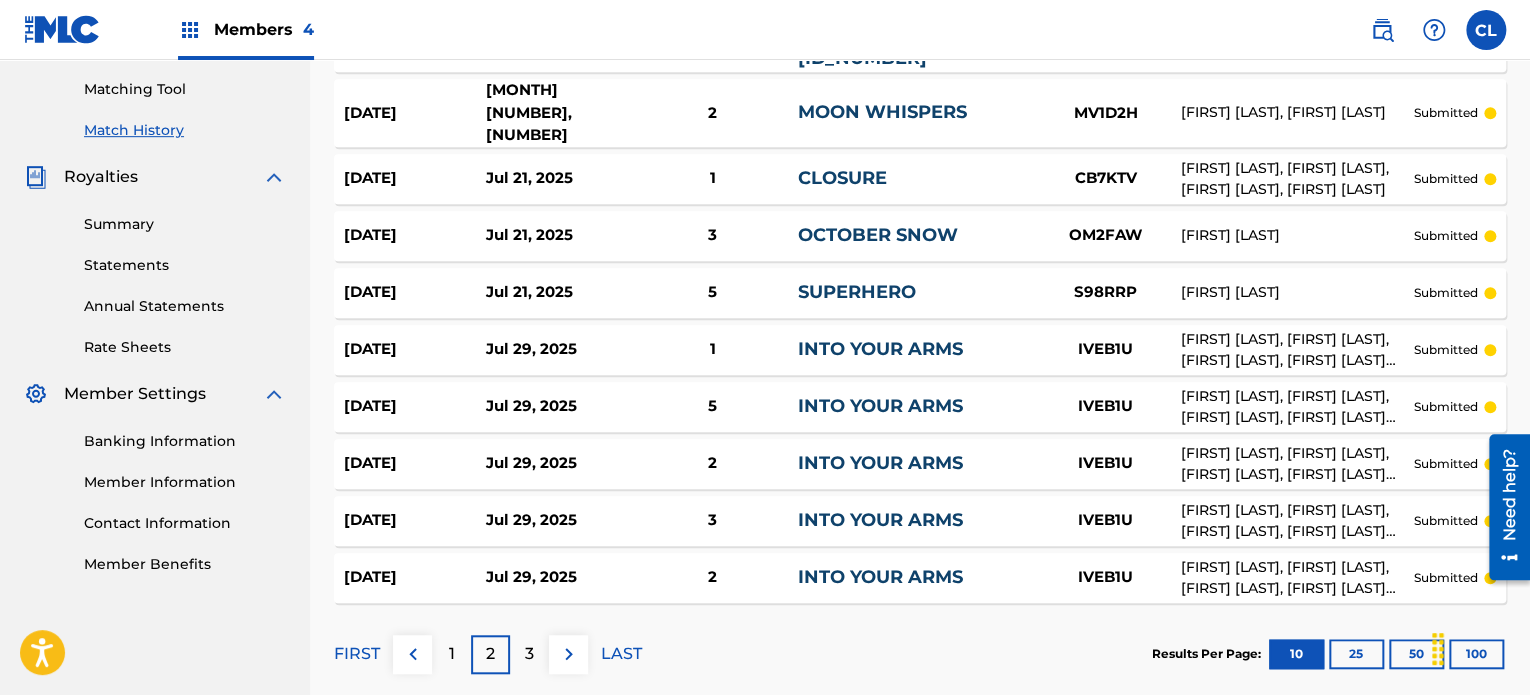 scroll, scrollTop: 564, scrollLeft: 0, axis: vertical 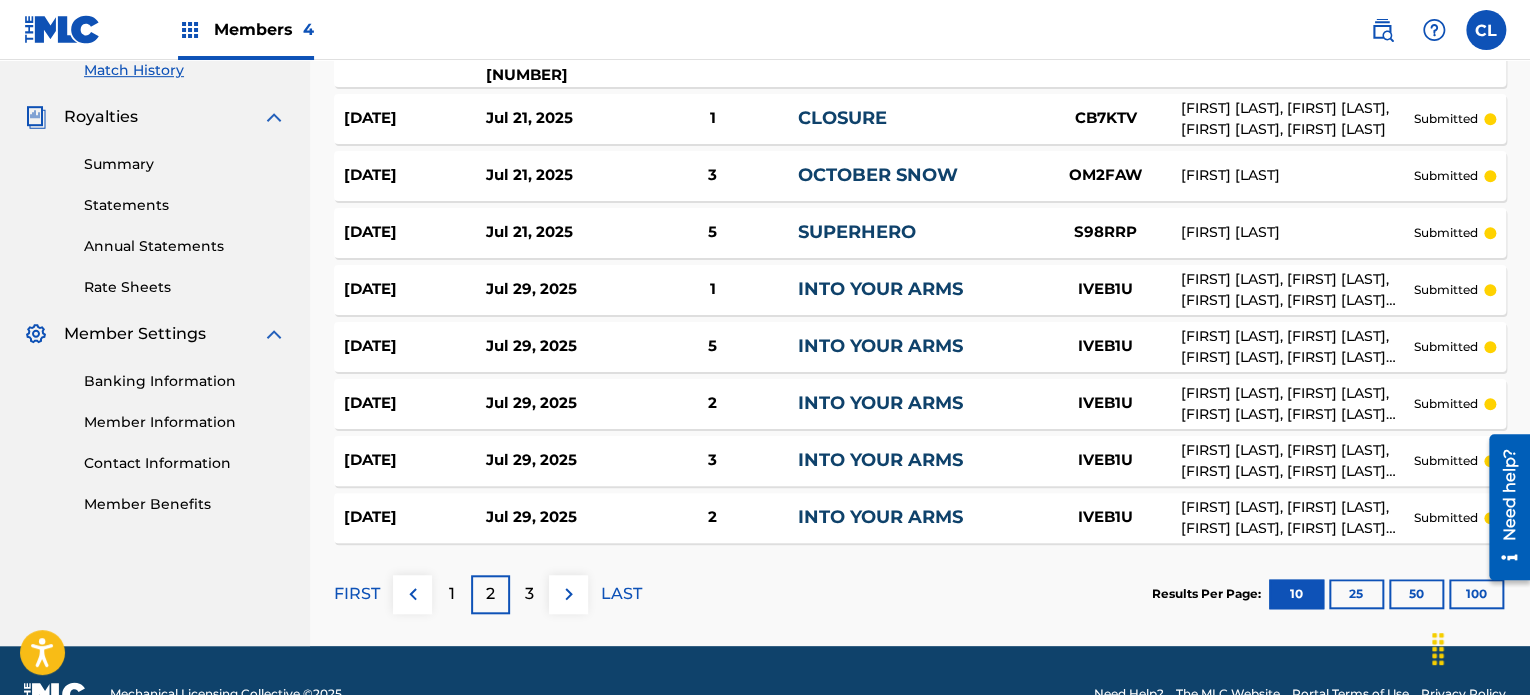 click on "100" at bounding box center [1476, 594] 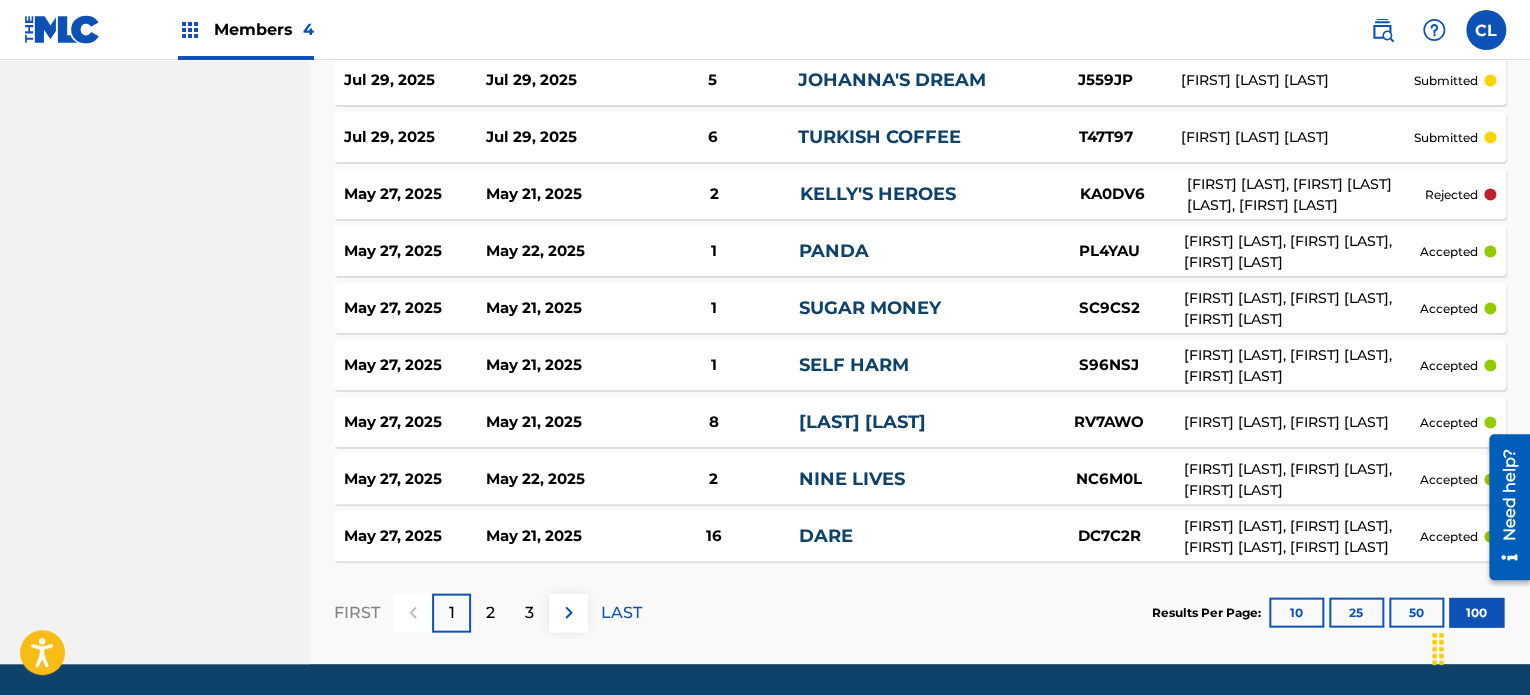 scroll, scrollTop: 5742, scrollLeft: 0, axis: vertical 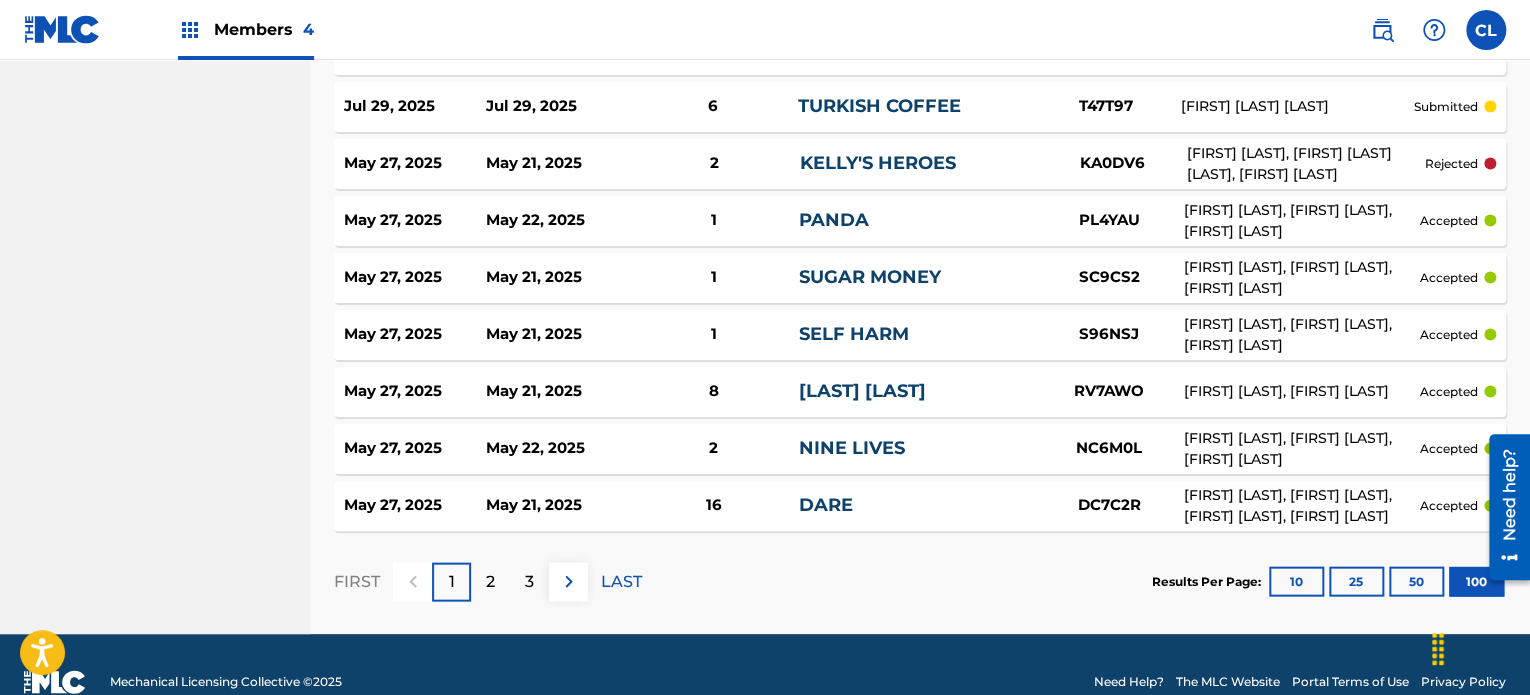 click on "2" at bounding box center (490, 582) 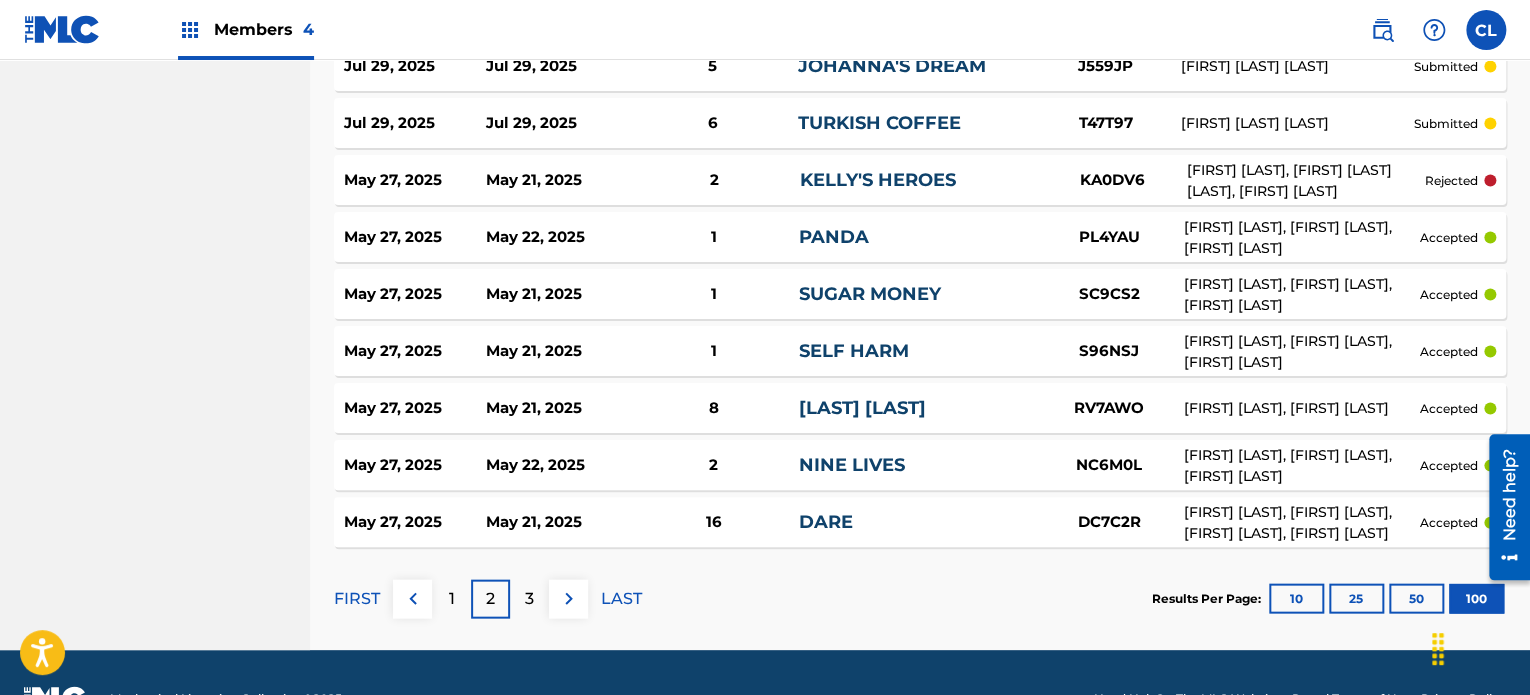 scroll, scrollTop: 5742, scrollLeft: 0, axis: vertical 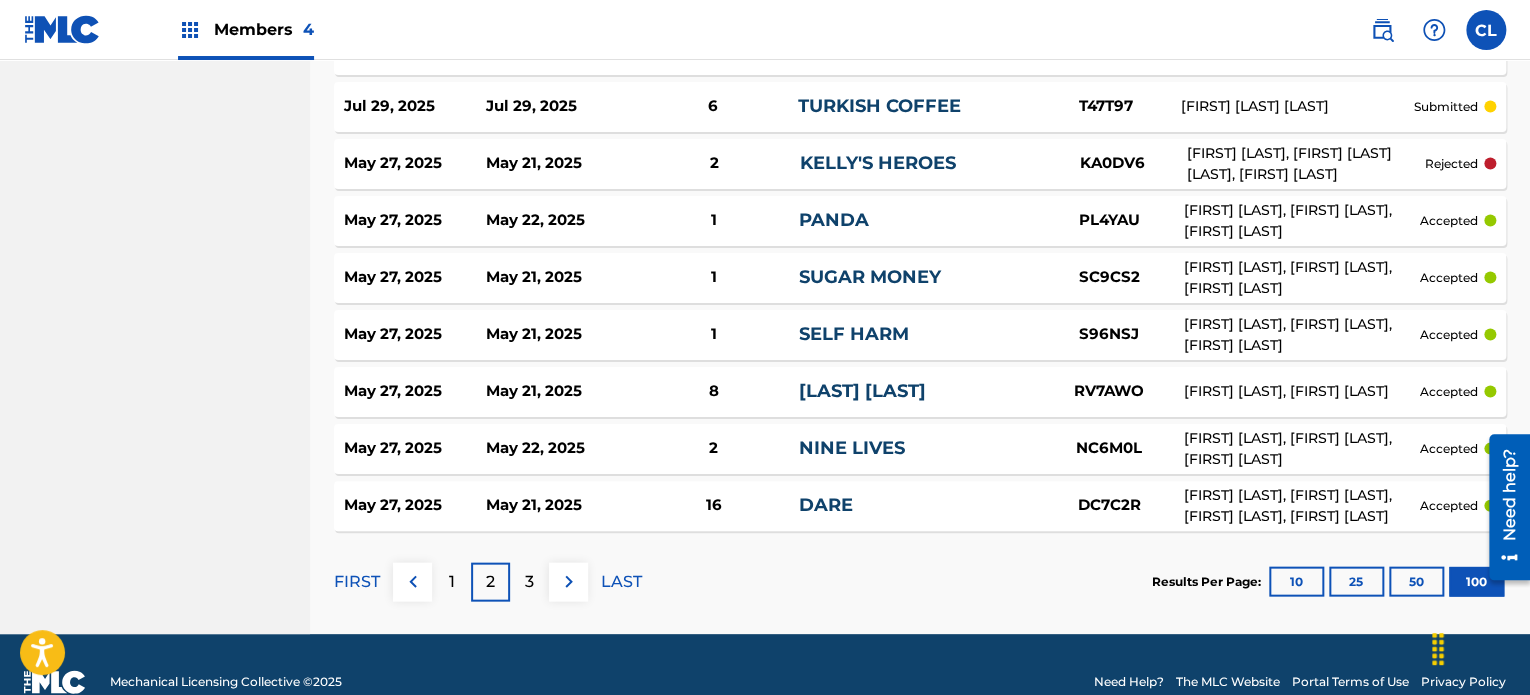 click on "3" at bounding box center [529, 582] 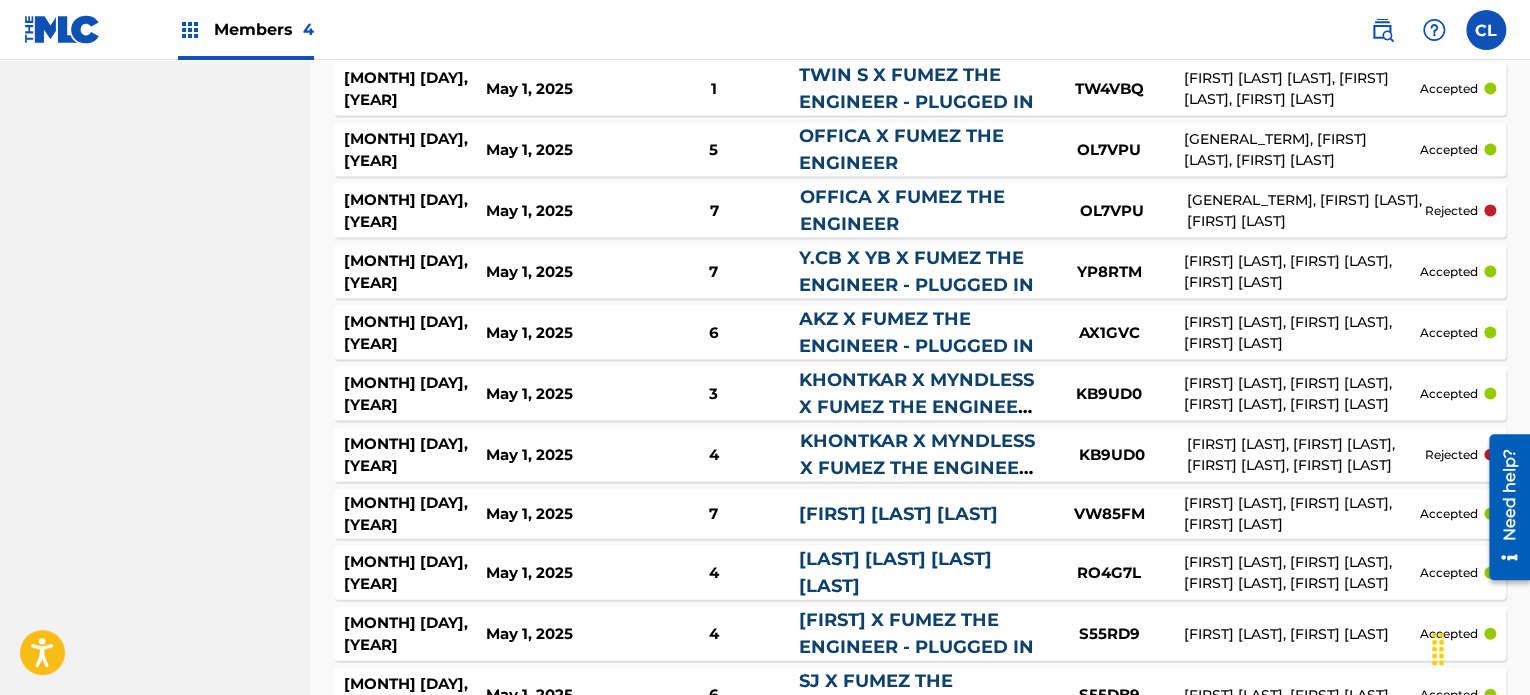 scroll, scrollTop: 5778, scrollLeft: 0, axis: vertical 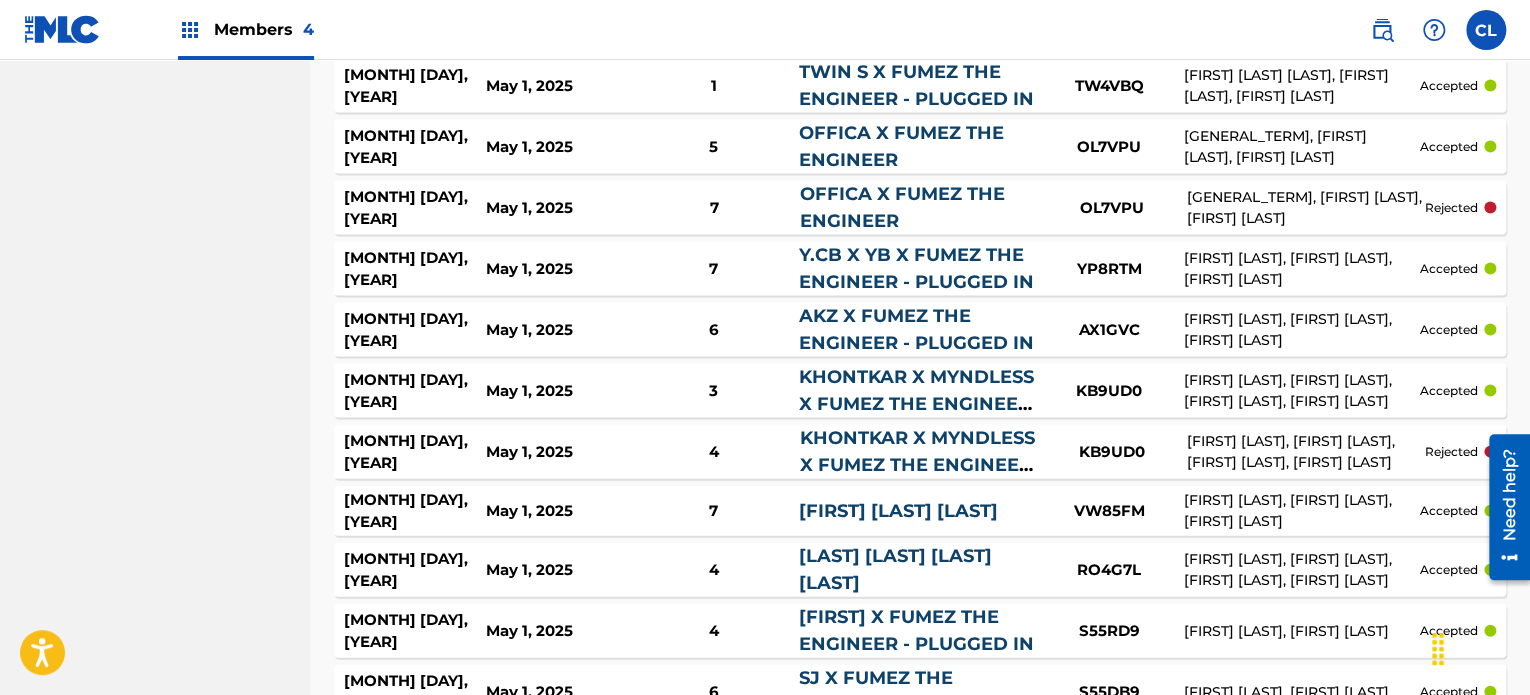 click on "4" at bounding box center (529, 770) 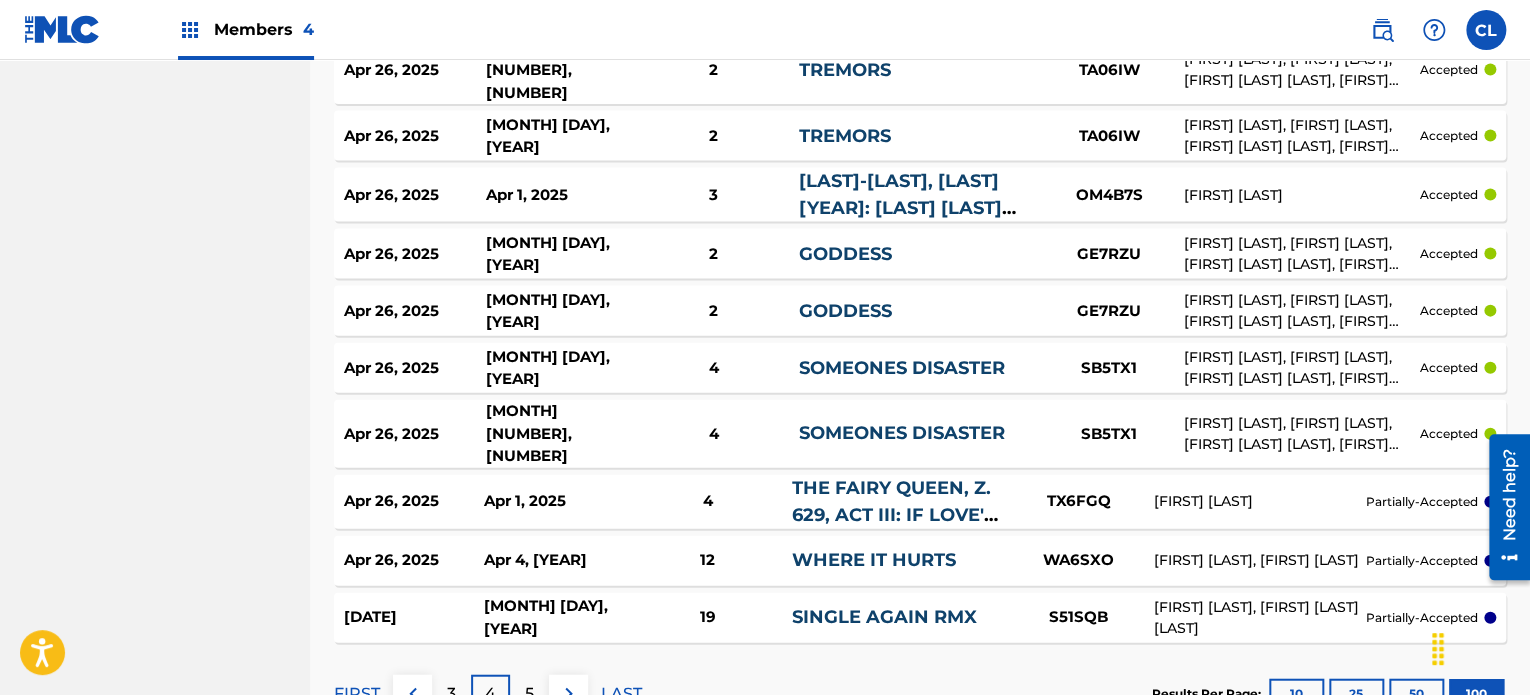 scroll, scrollTop: 5982, scrollLeft: 0, axis: vertical 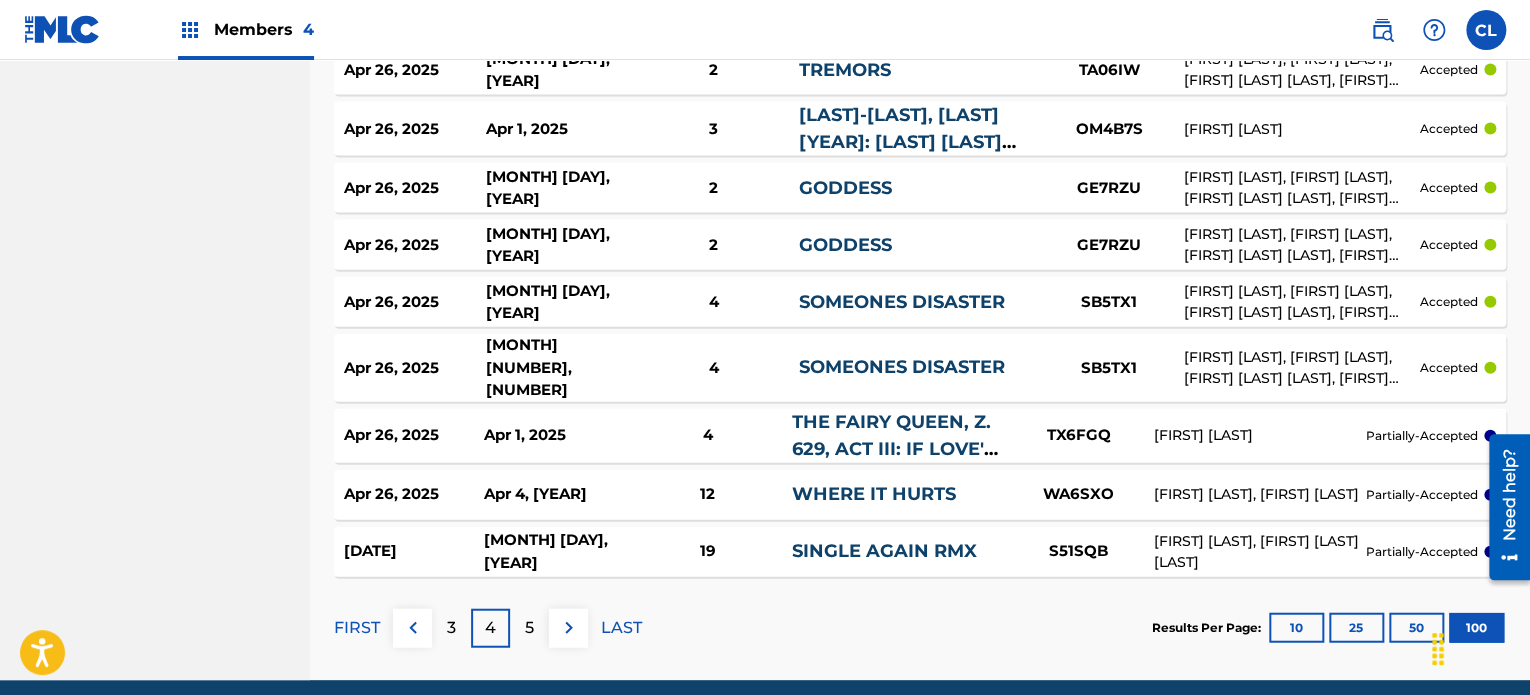 click on "SINGLE AGAIN RMX" at bounding box center (884, 551) 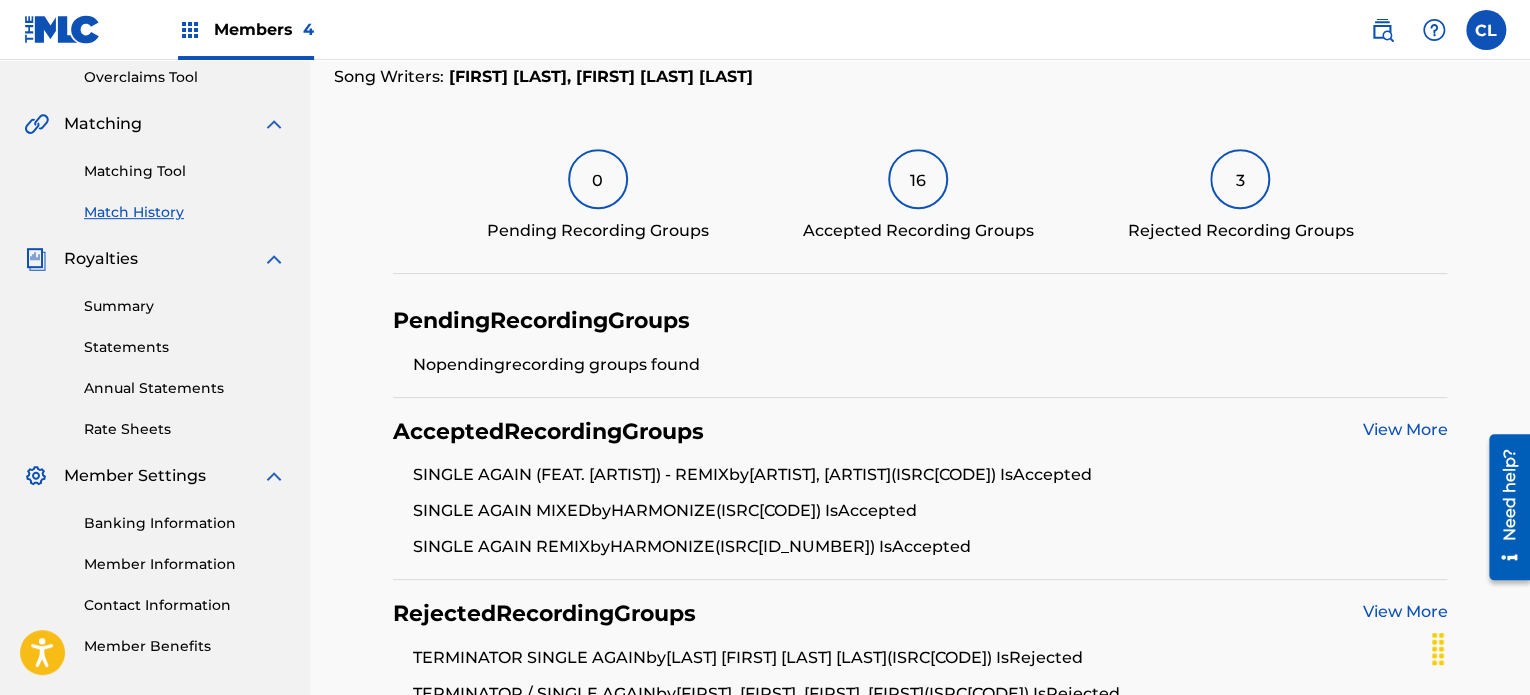 scroll, scrollTop: 419, scrollLeft: 0, axis: vertical 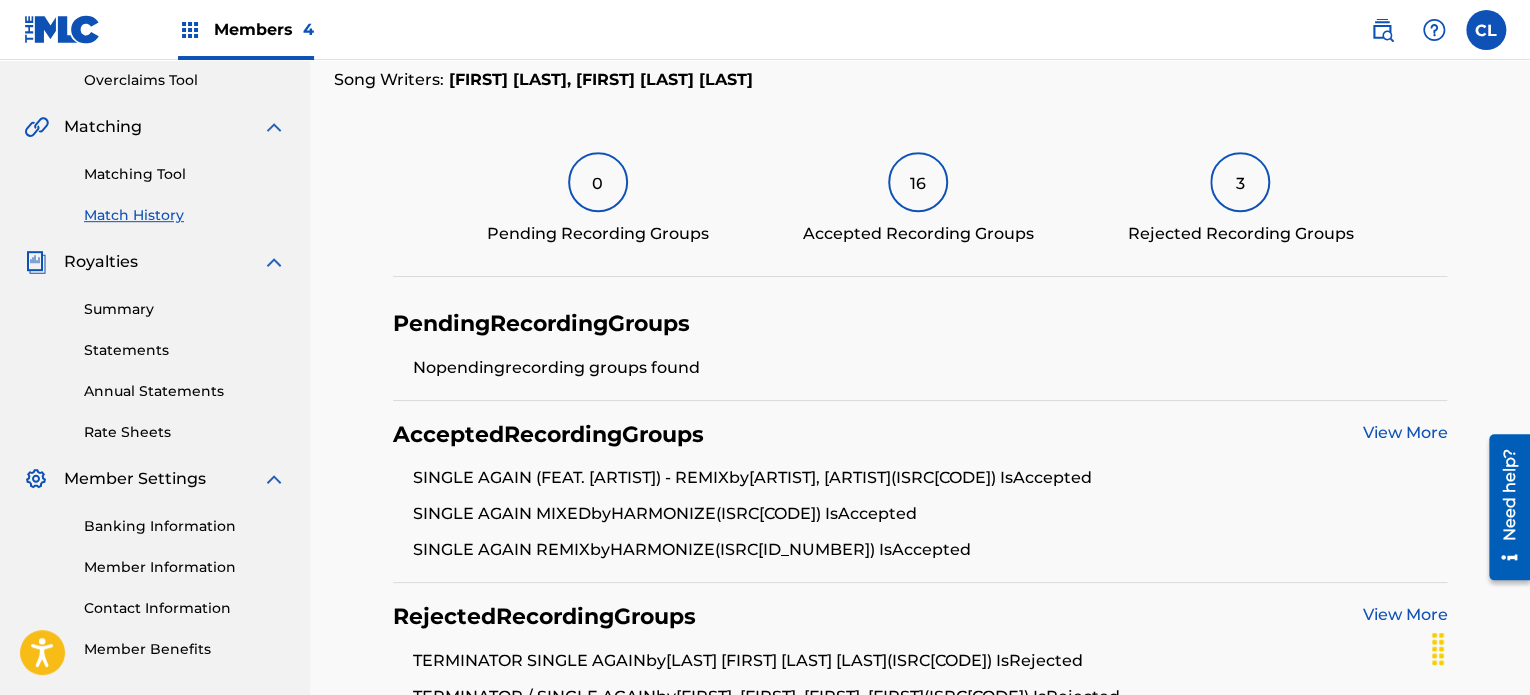 click on "16" at bounding box center [918, 182] 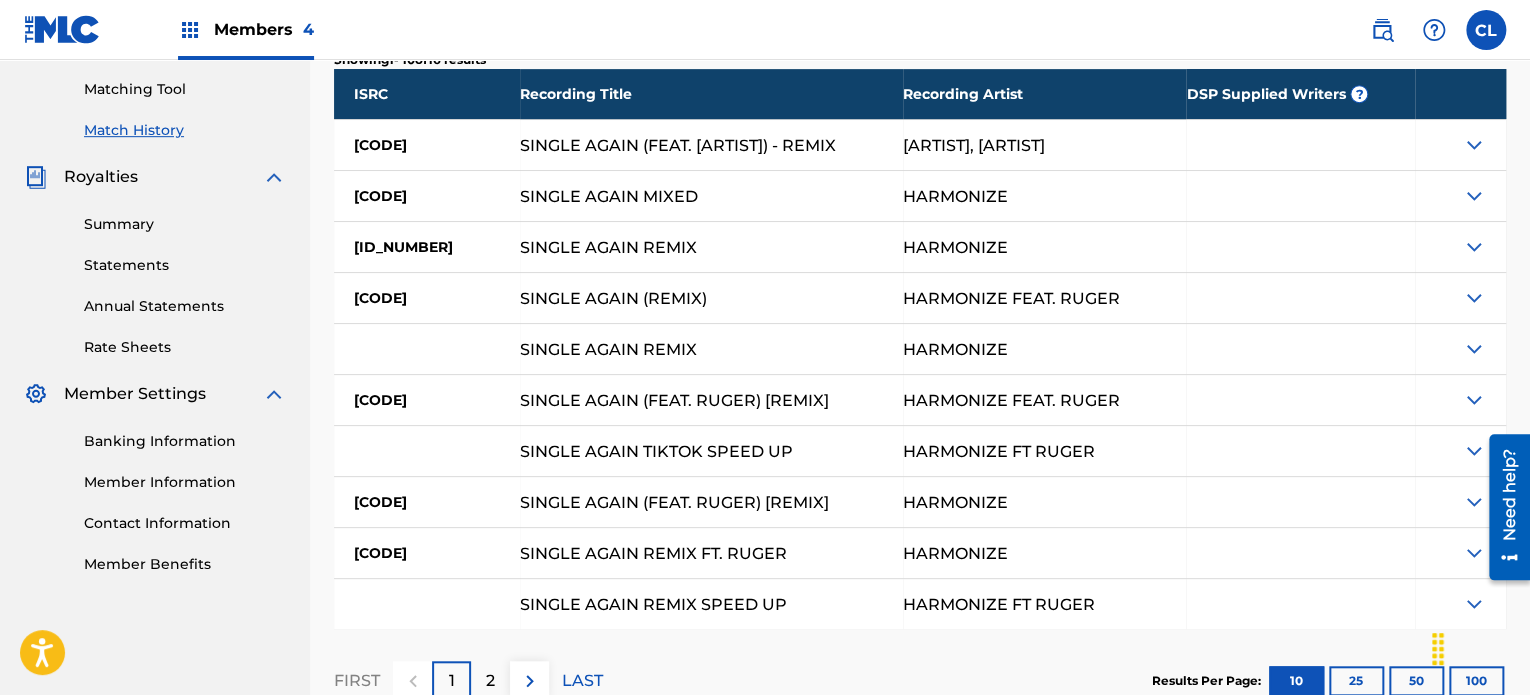 scroll, scrollTop: 527, scrollLeft: 0, axis: vertical 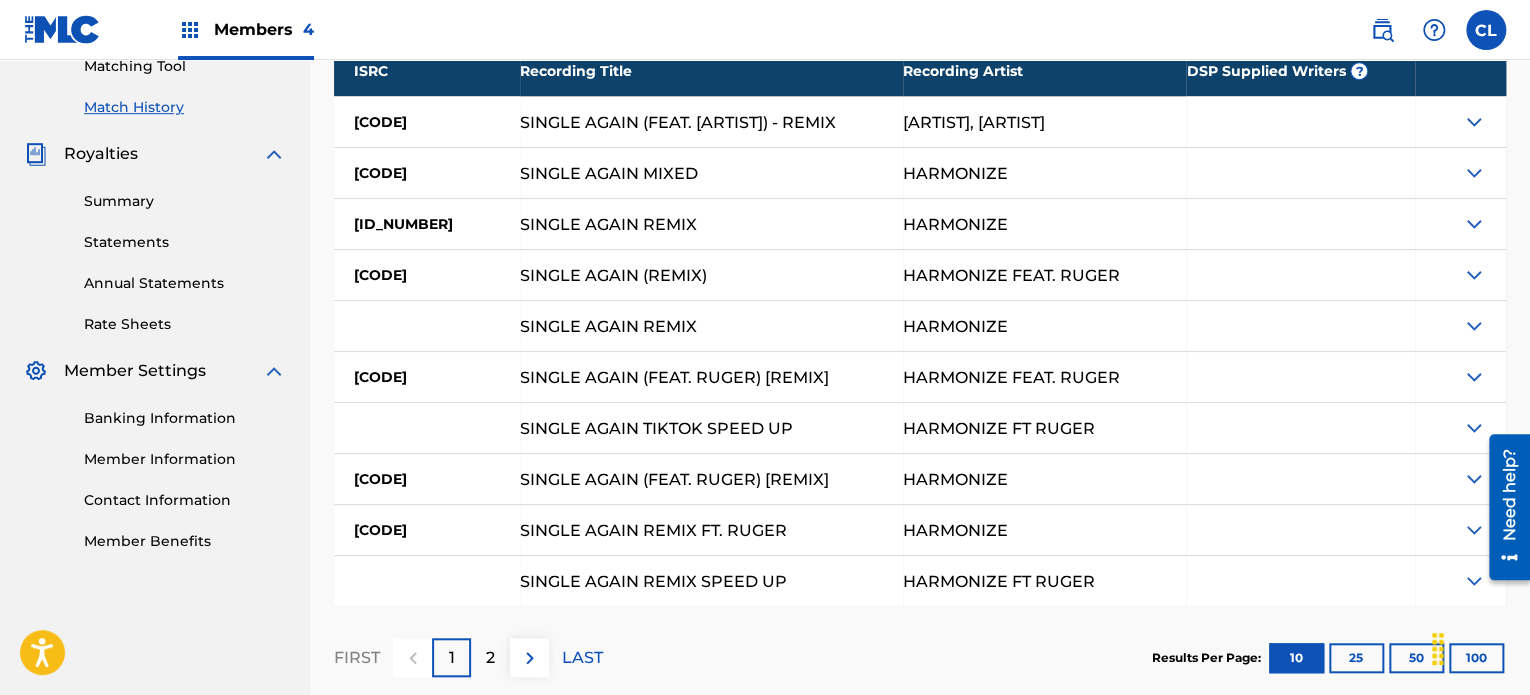 click at bounding box center [1474, 122] 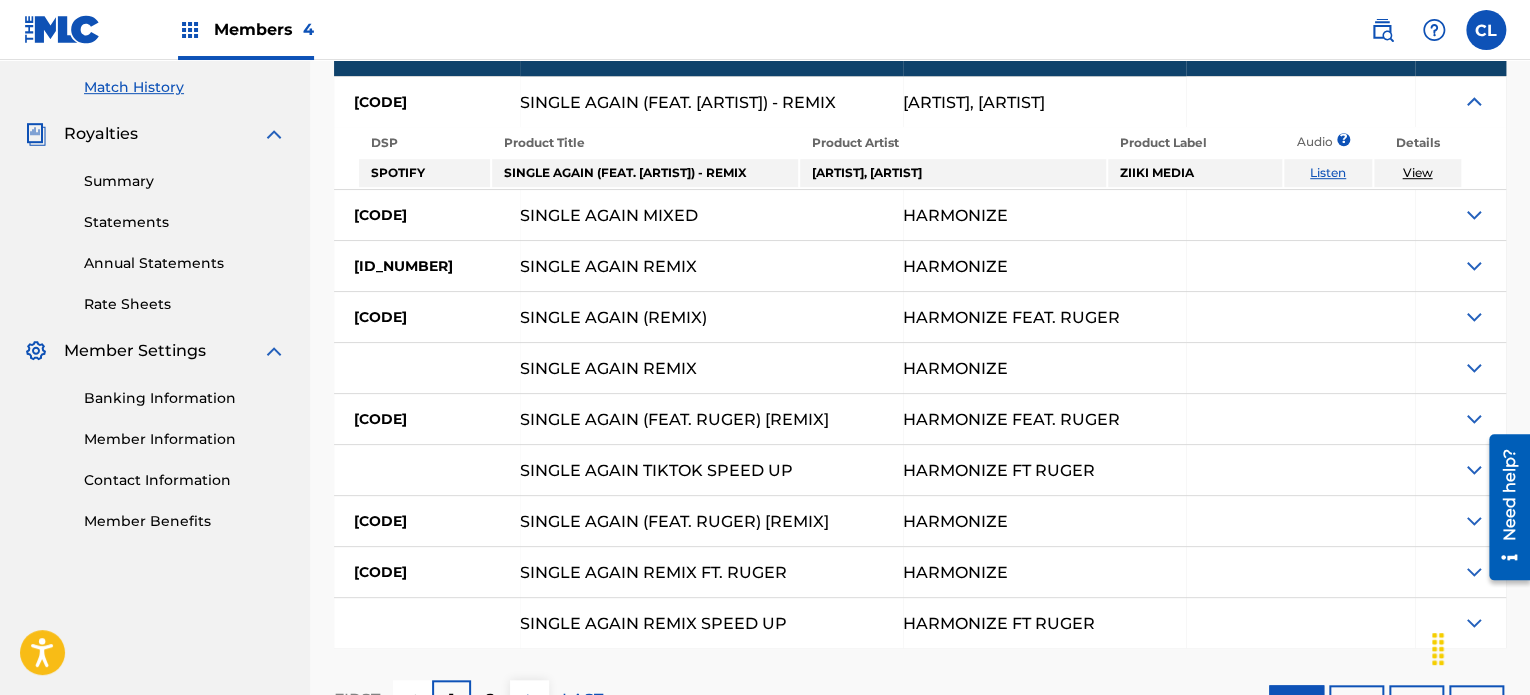 scroll, scrollTop: 546, scrollLeft: 0, axis: vertical 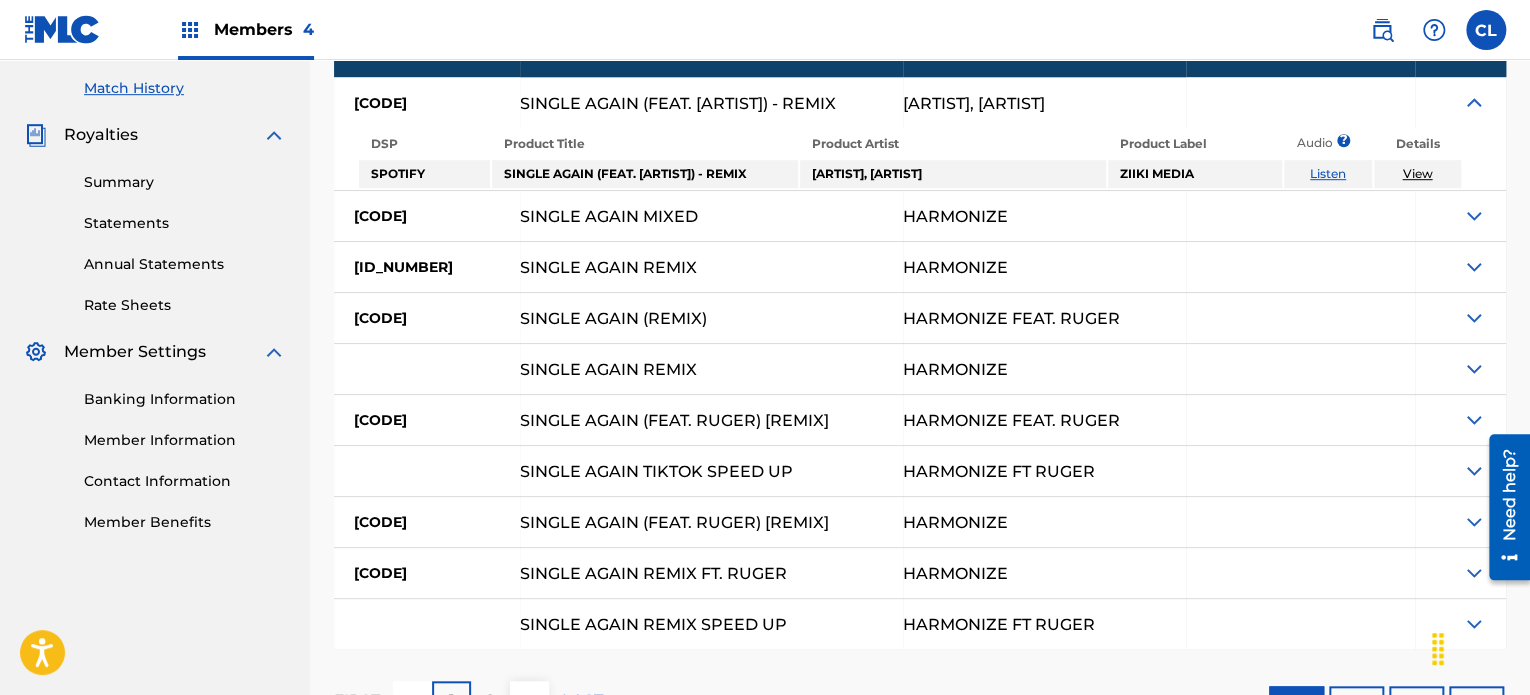 click on "View" at bounding box center (1417, 173) 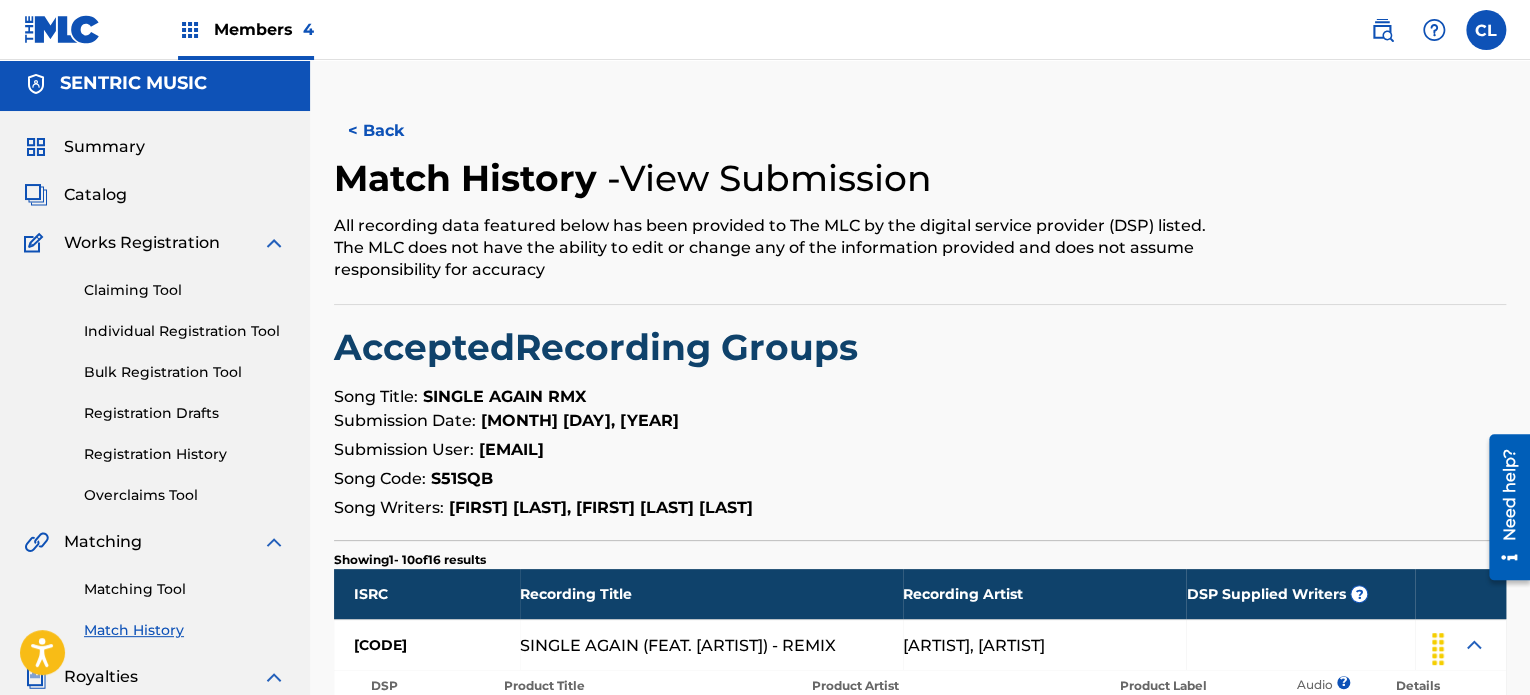 scroll, scrollTop: 0, scrollLeft: 0, axis: both 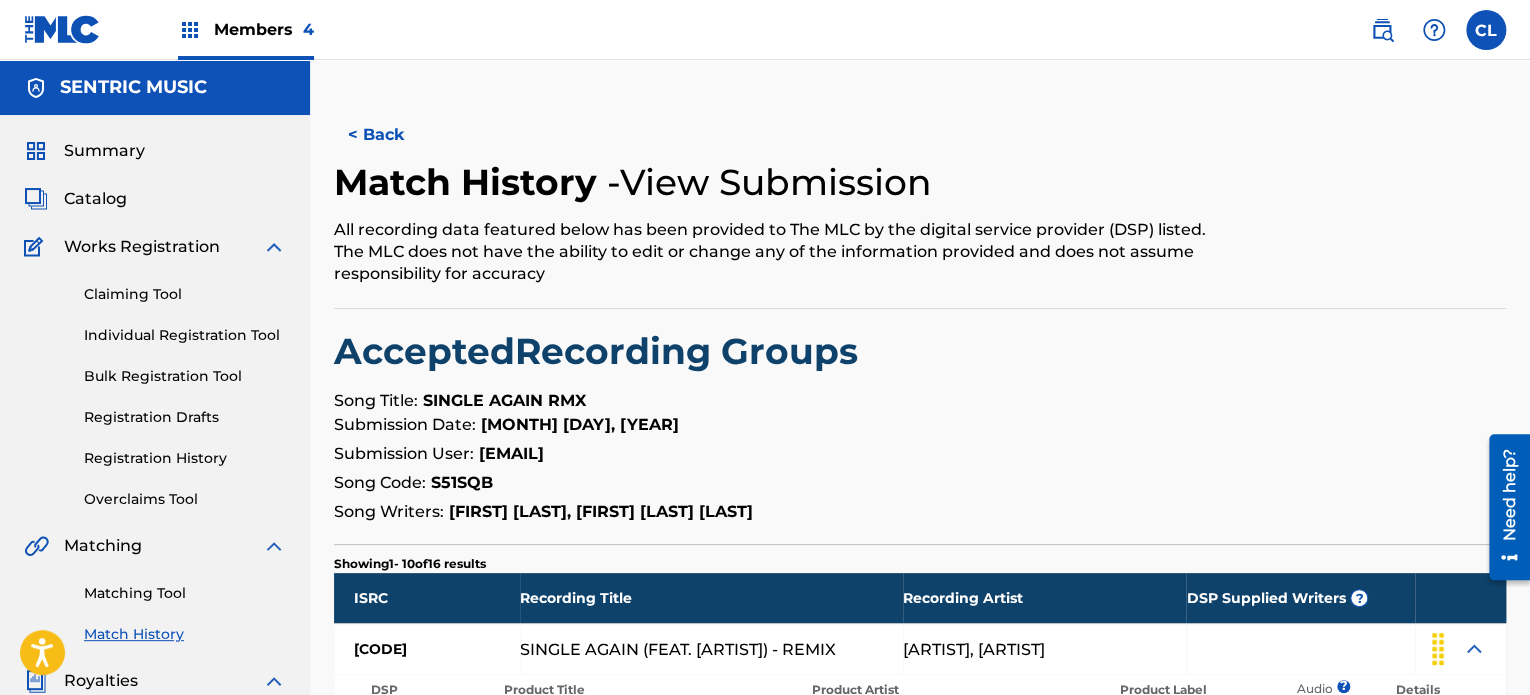 click on "< Back" at bounding box center (394, 135) 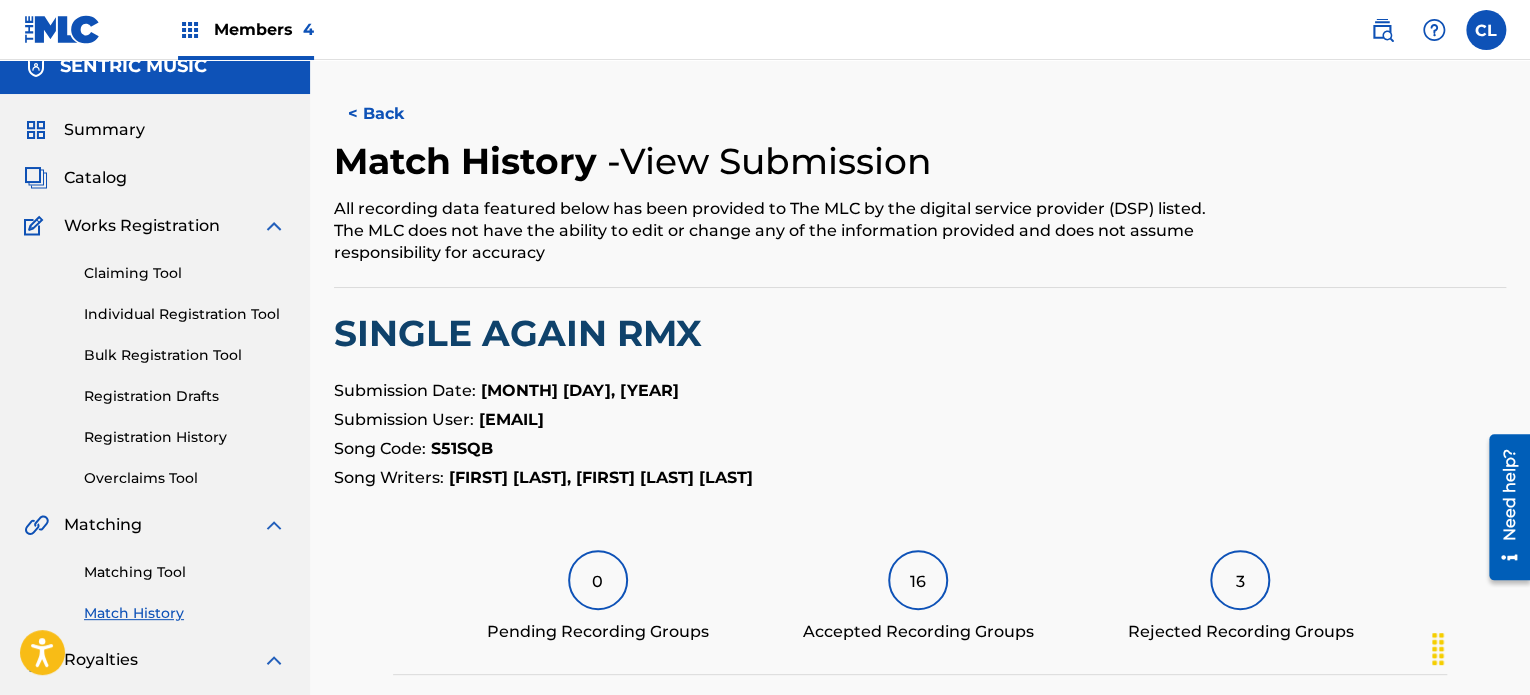 scroll, scrollTop: 0, scrollLeft: 0, axis: both 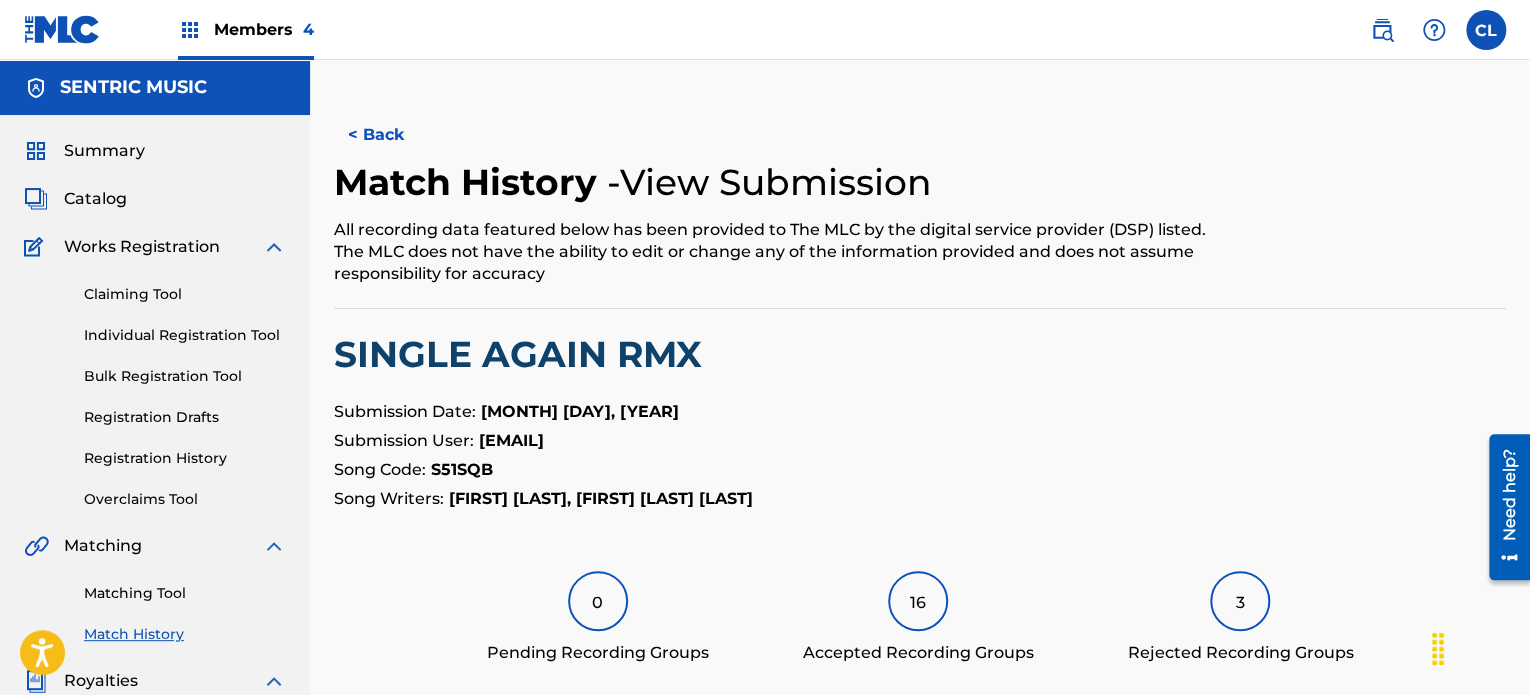 click on "< Back" at bounding box center [394, 135] 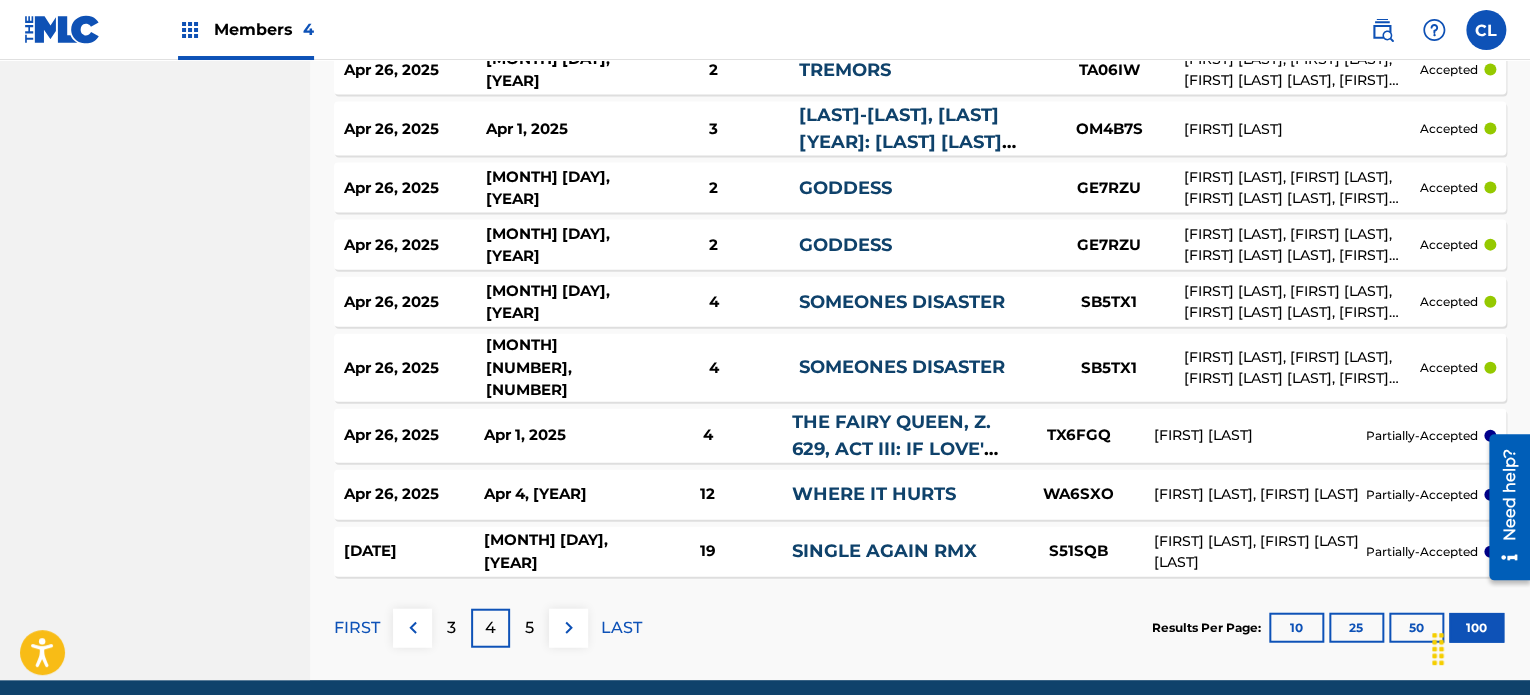 click on "5" at bounding box center (529, 628) 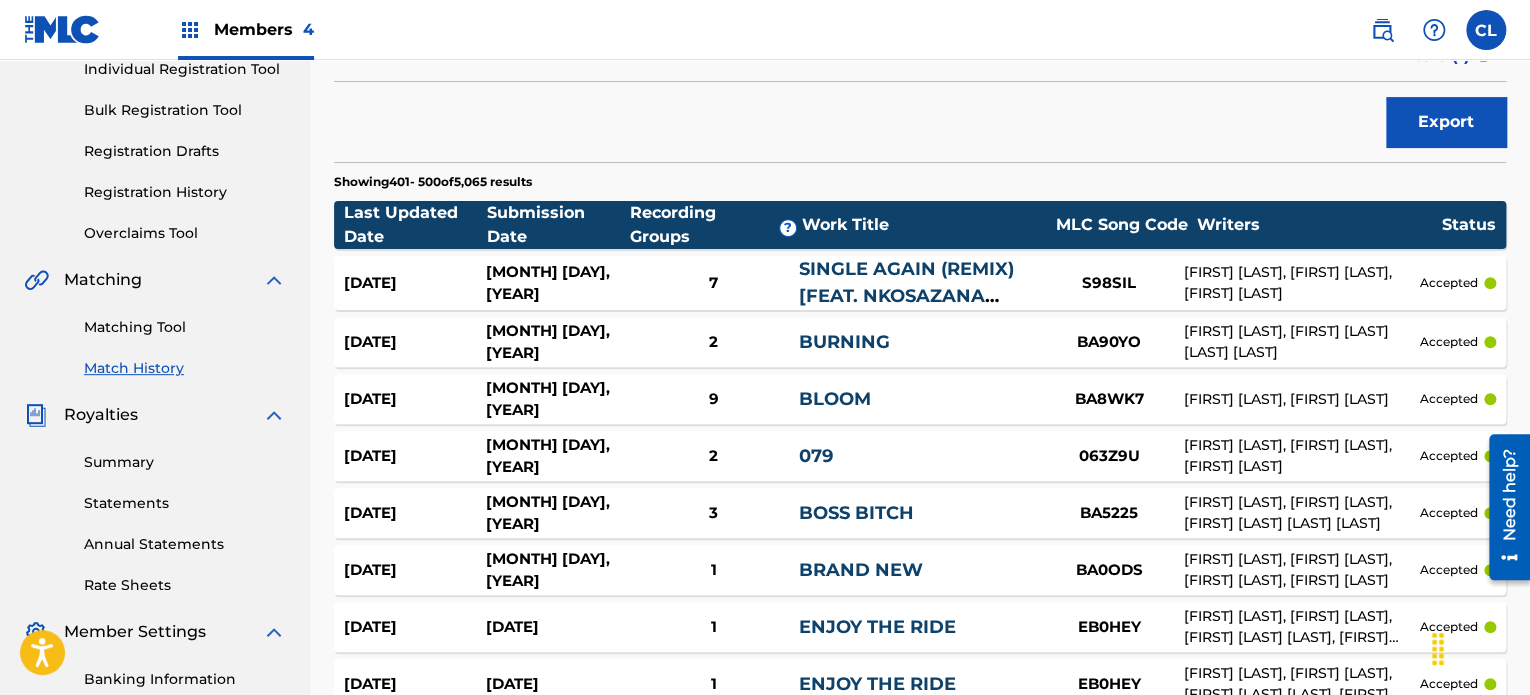scroll, scrollTop: 268, scrollLeft: 0, axis: vertical 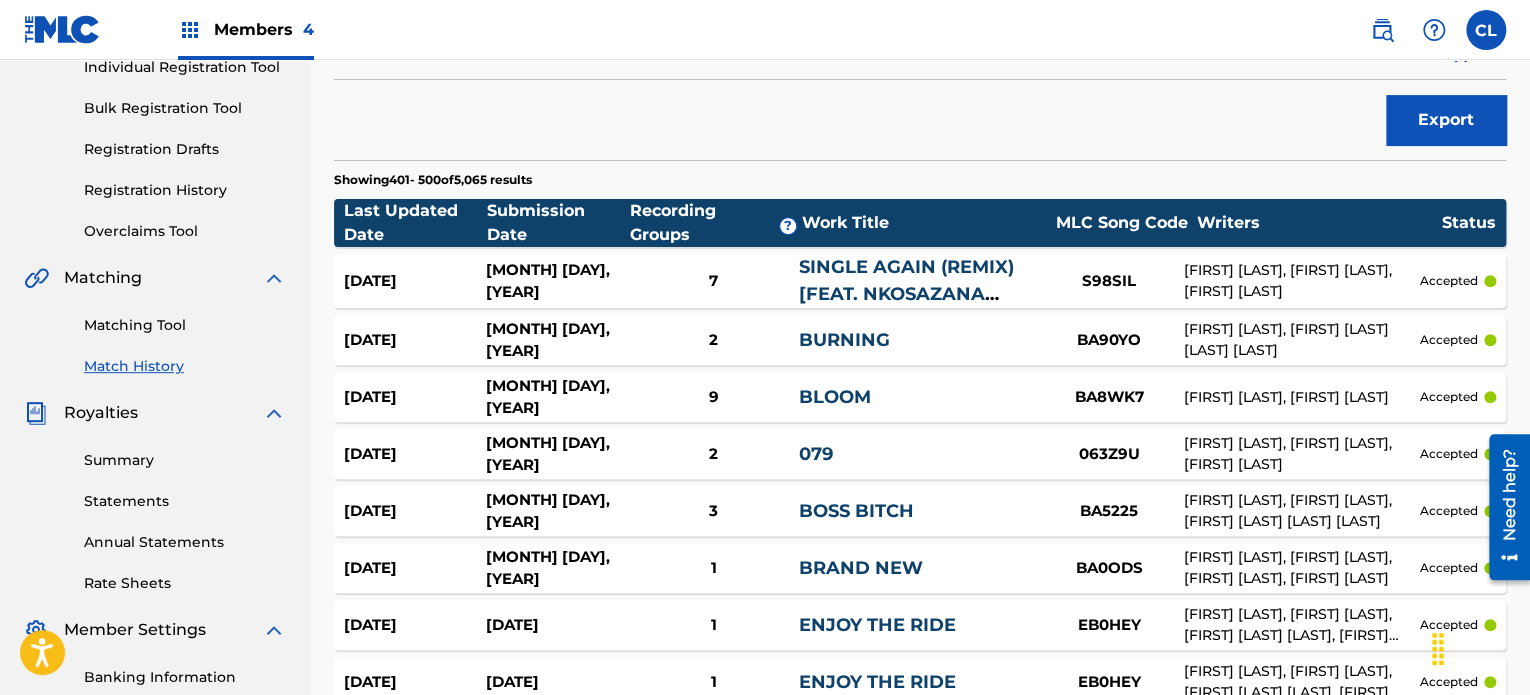 click on "S98SIL" at bounding box center [1109, 281] 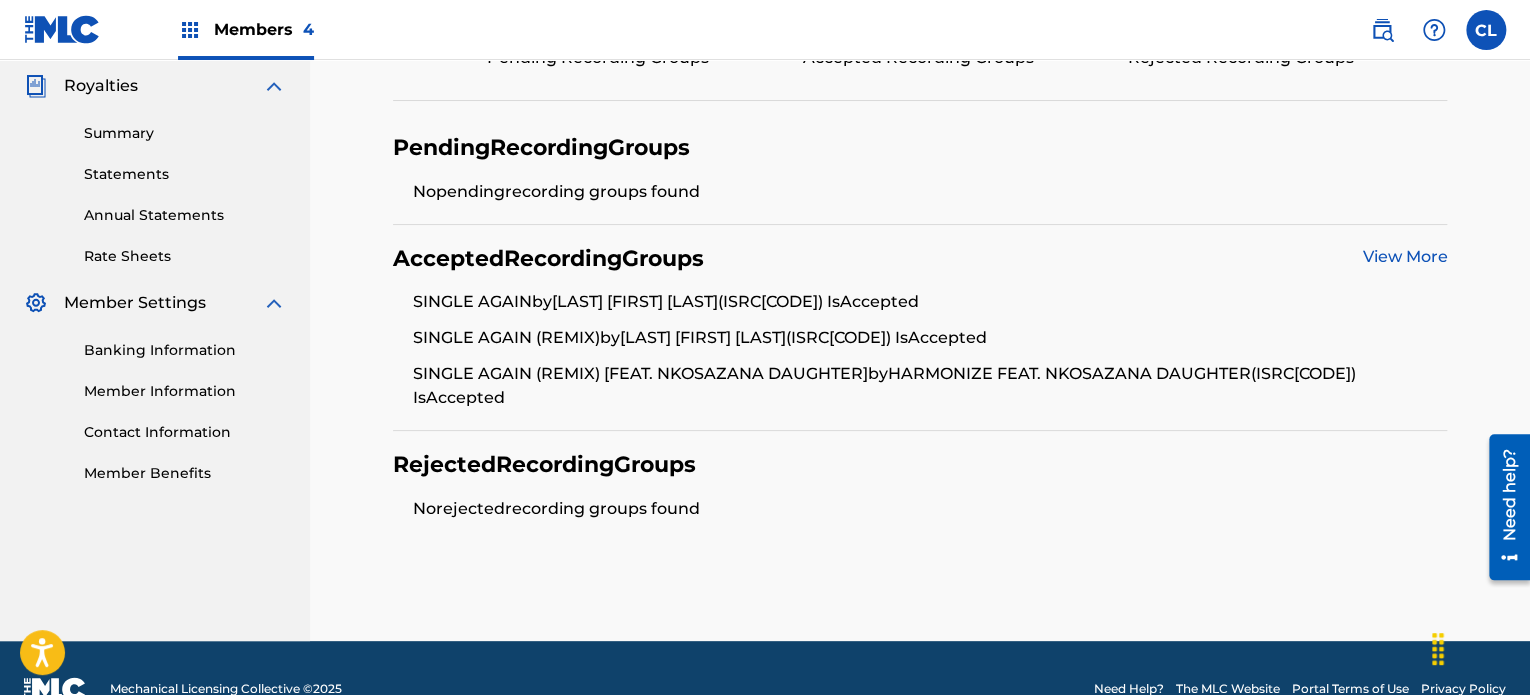 scroll, scrollTop: 587, scrollLeft: 0, axis: vertical 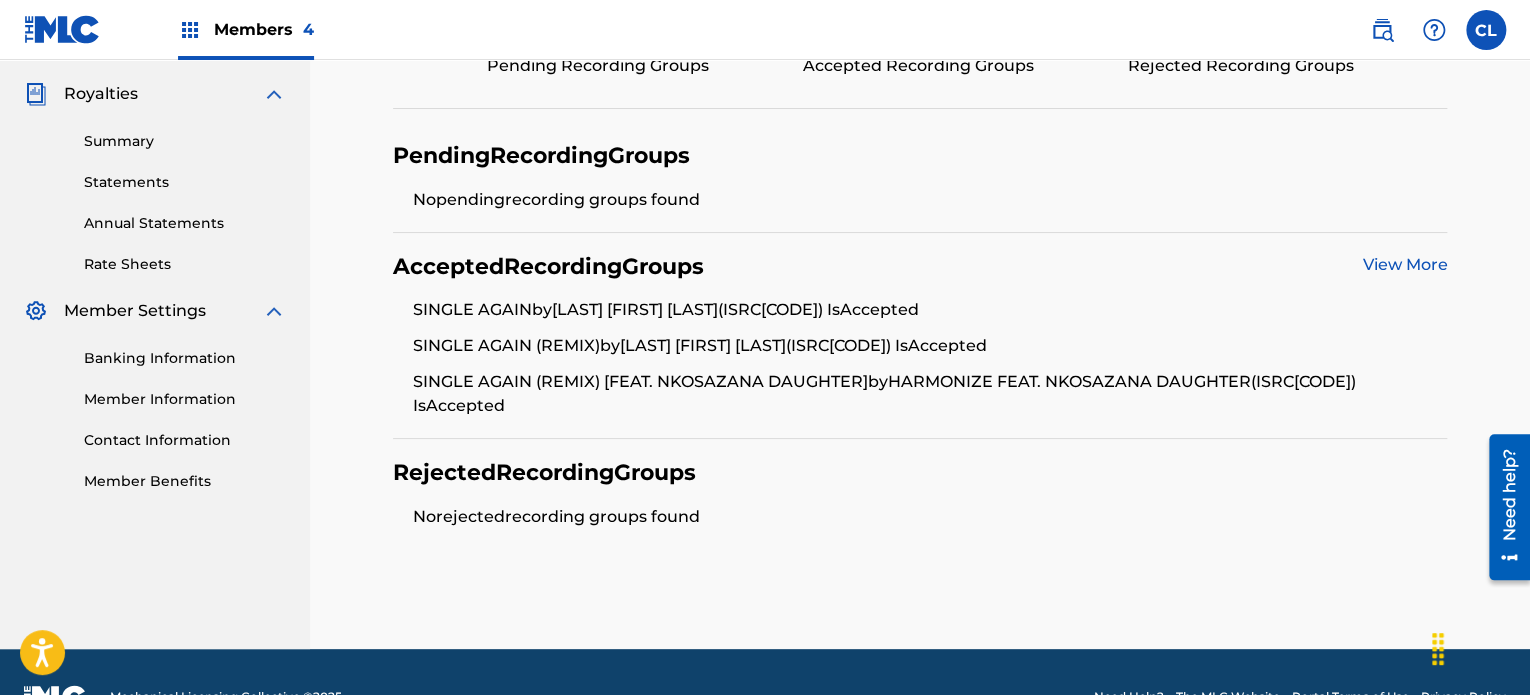 click on "View More" at bounding box center (1404, 264) 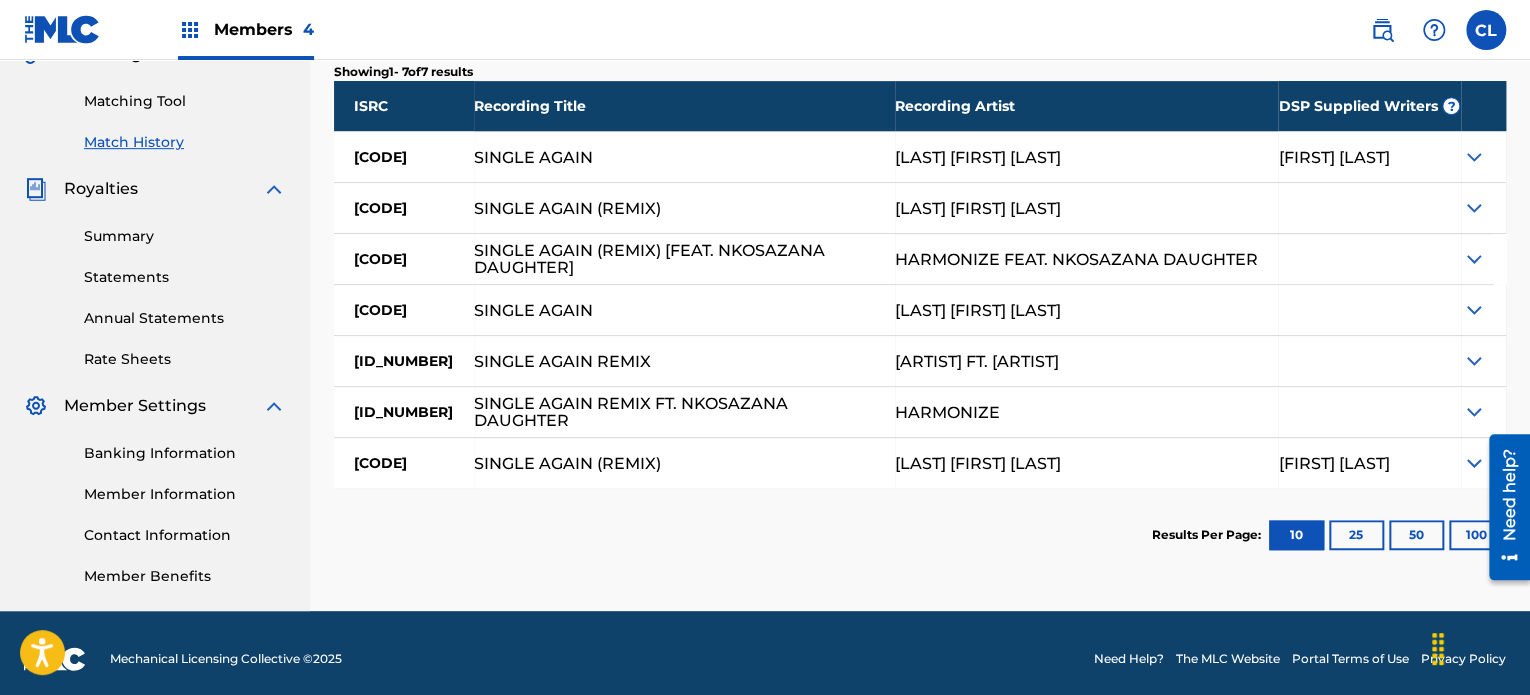 scroll, scrollTop: 504, scrollLeft: 0, axis: vertical 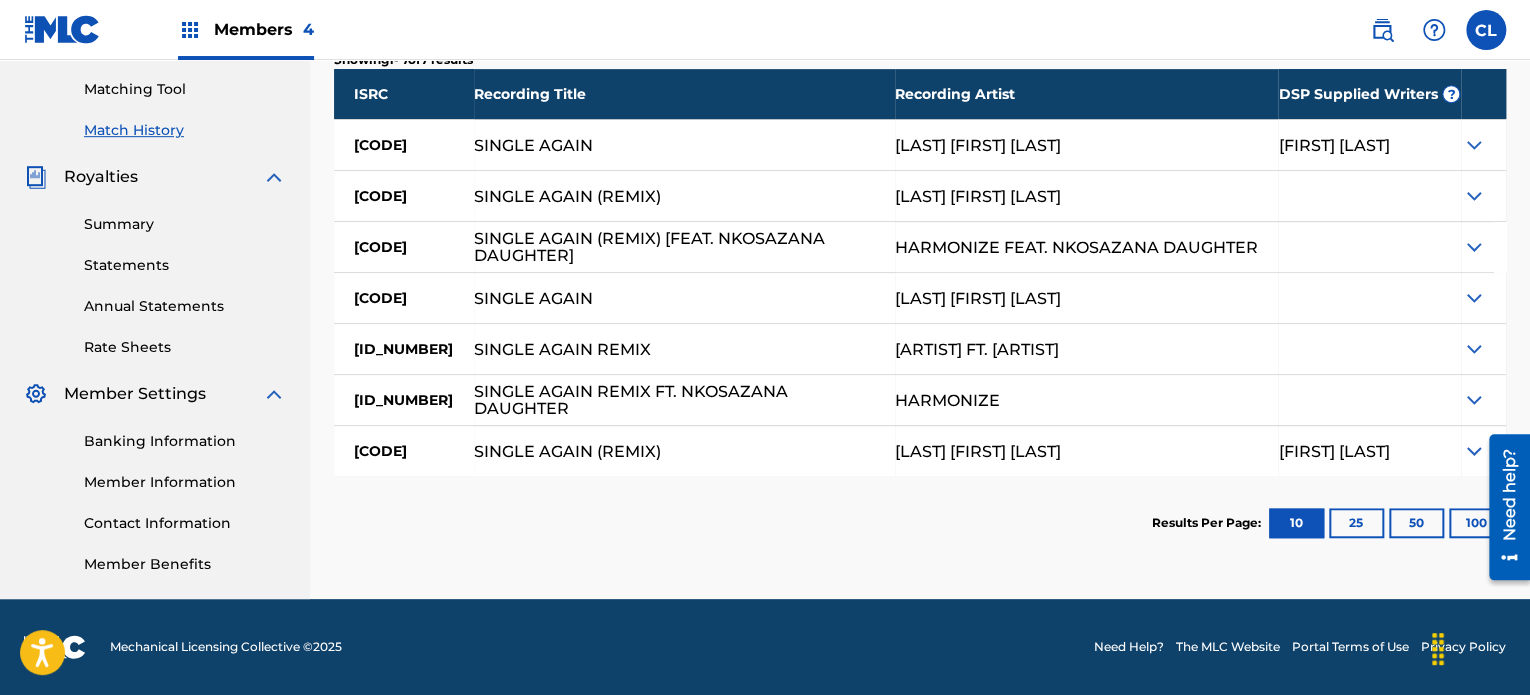 click at bounding box center (1474, 451) 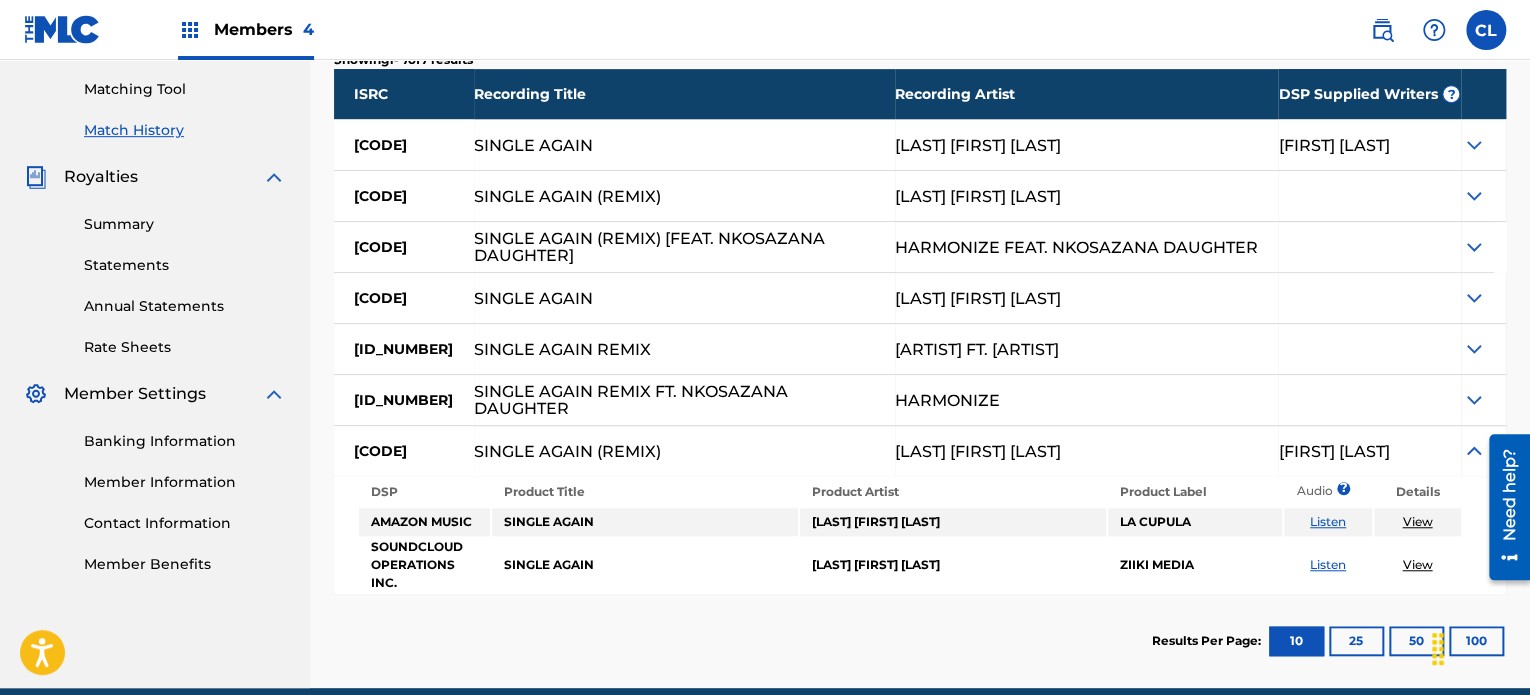 scroll, scrollTop: 598, scrollLeft: 0, axis: vertical 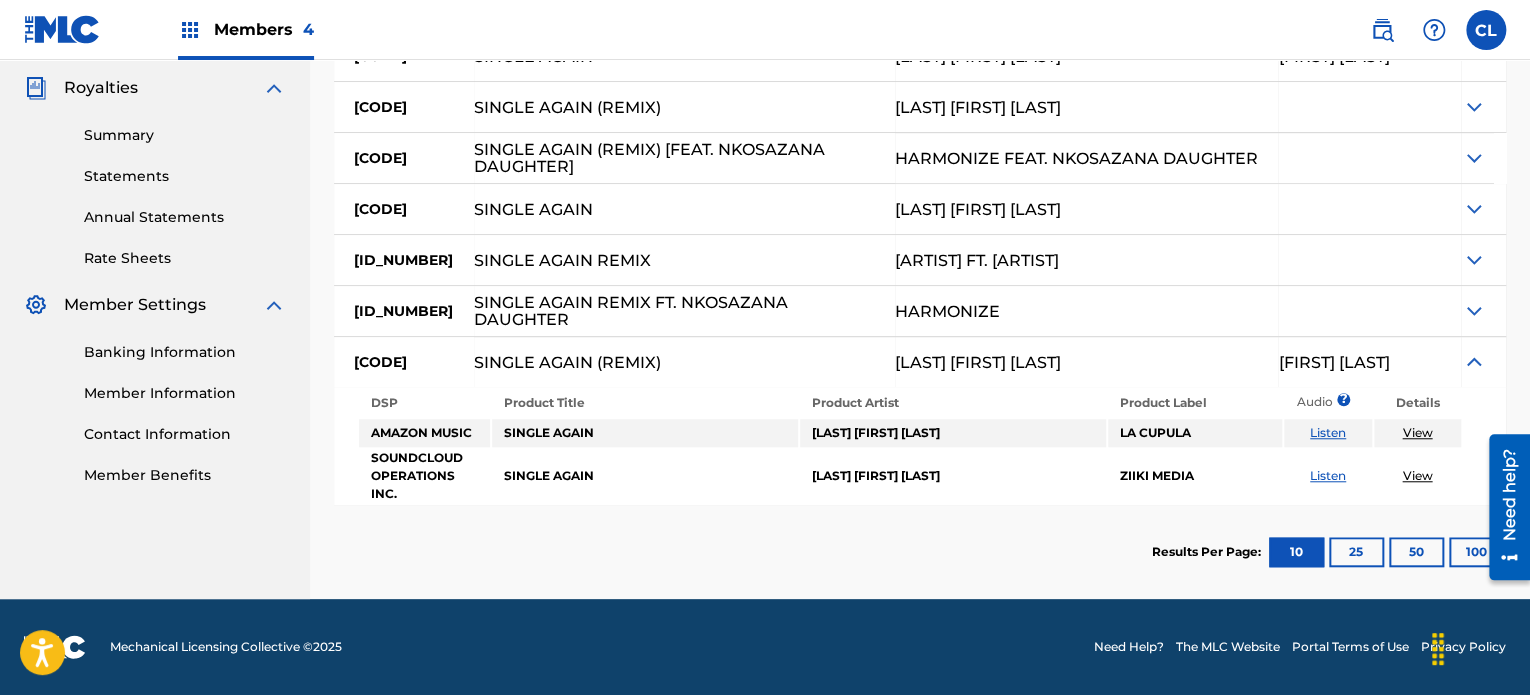 click at bounding box center (1474, 311) 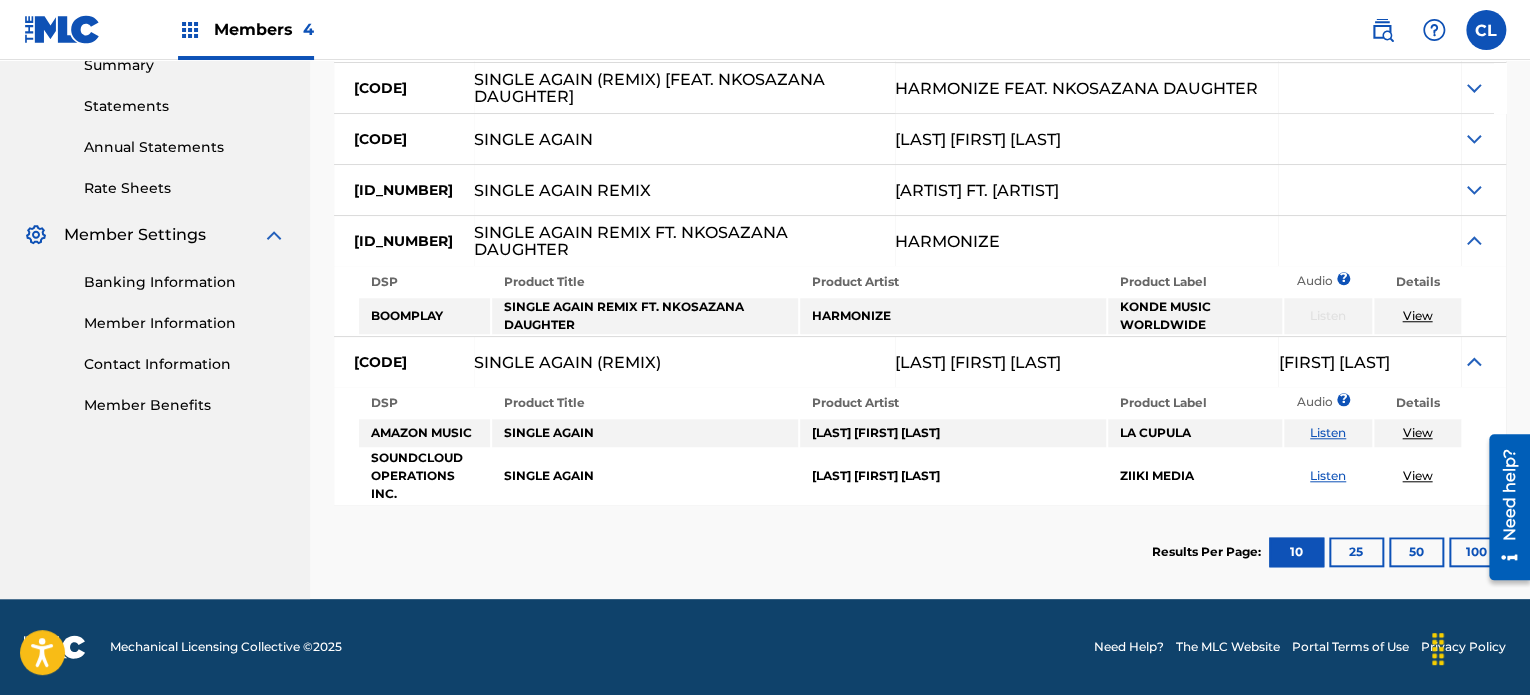 click at bounding box center [1474, 190] 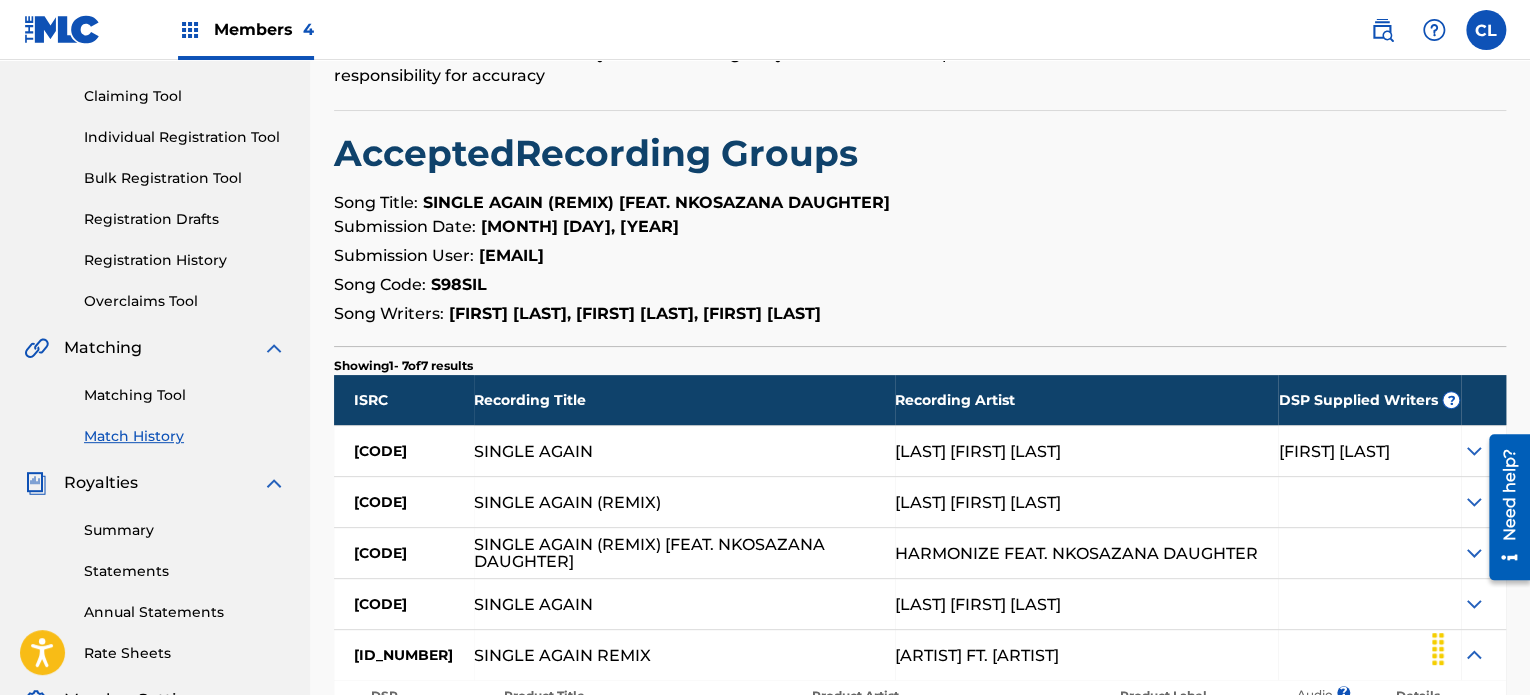 scroll, scrollTop: 0, scrollLeft: 0, axis: both 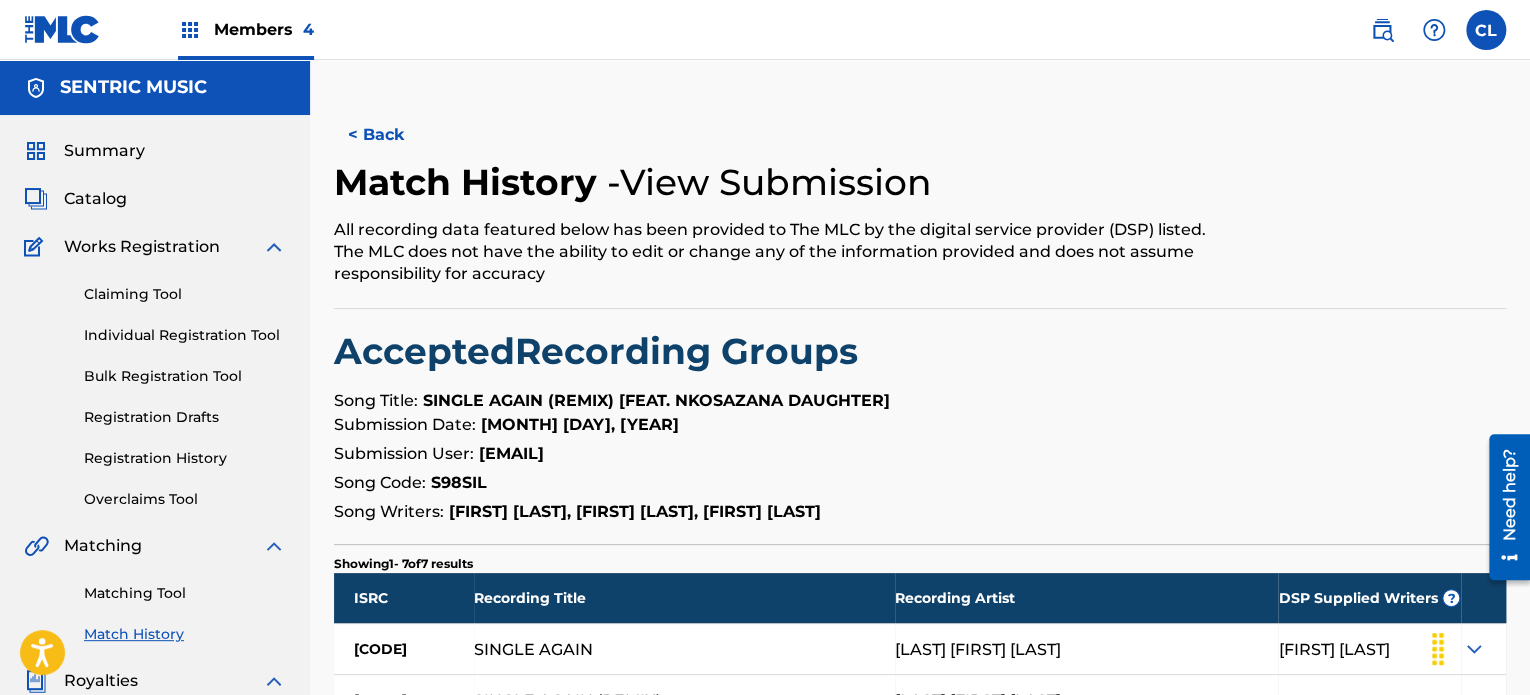 click at bounding box center (1382, 30) 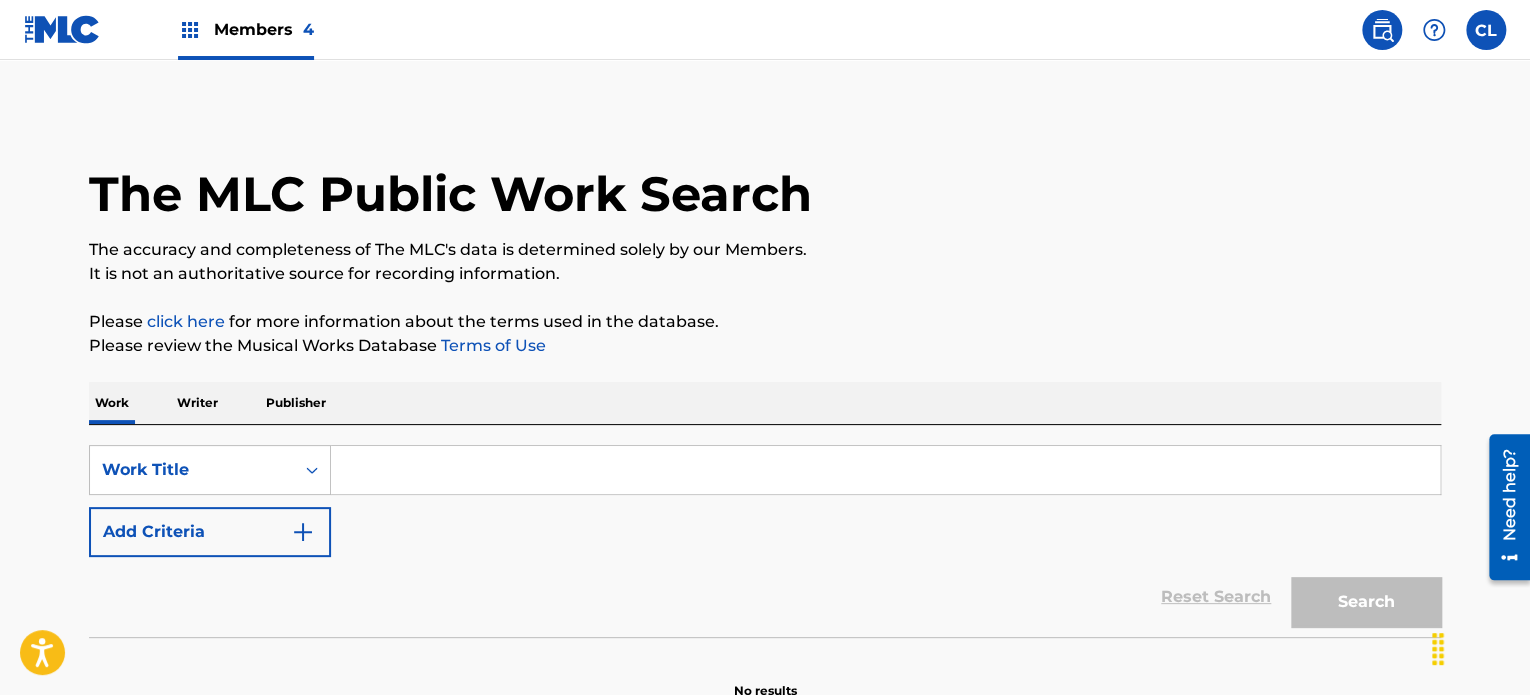 click at bounding box center [885, 470] 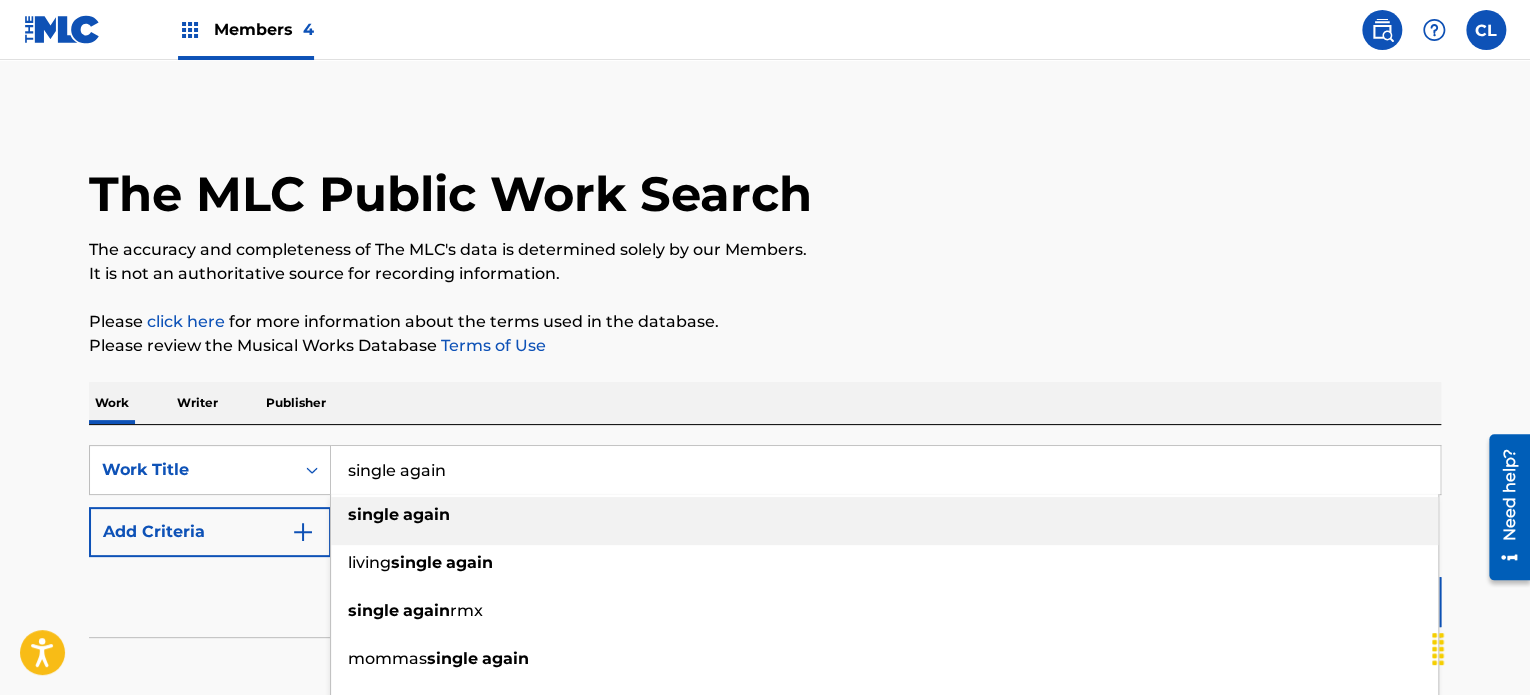 type on "single again" 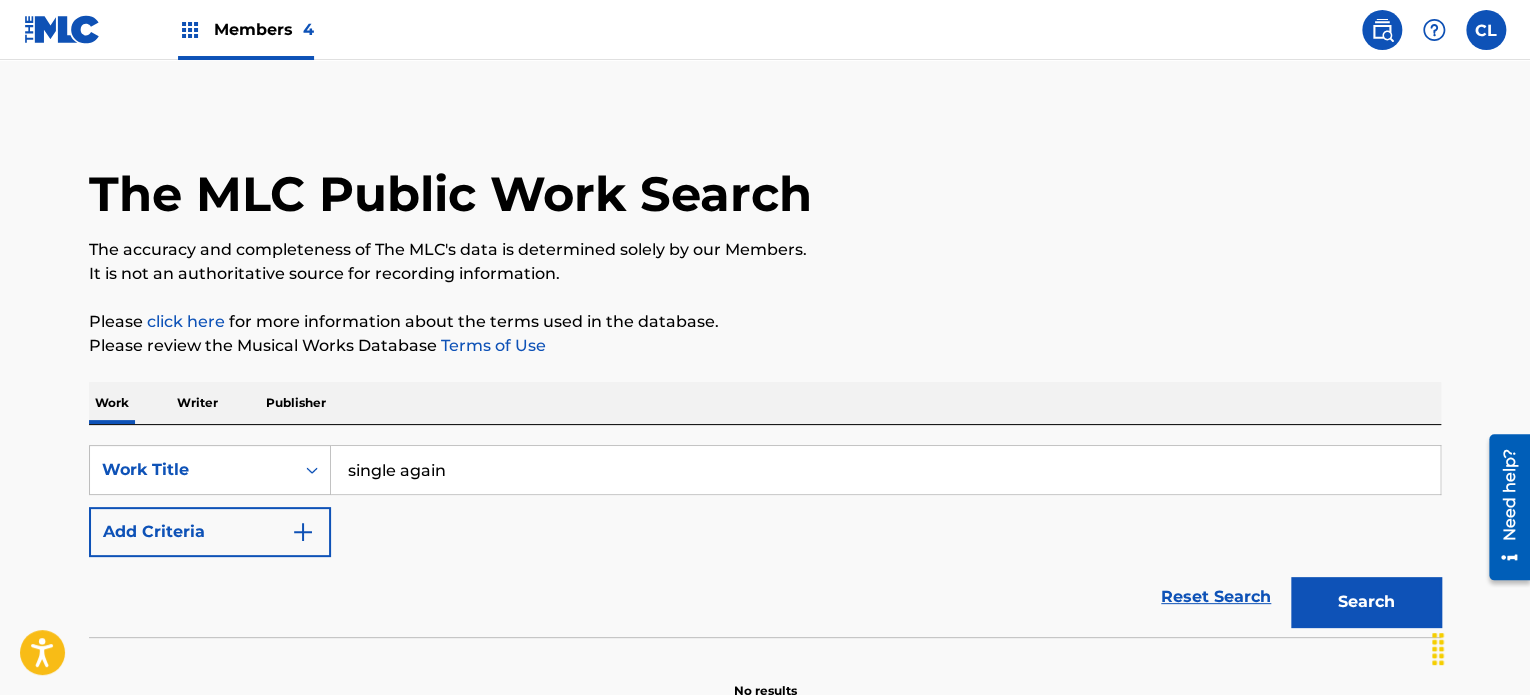 click on "Work Writer Publisher" at bounding box center [765, 403] 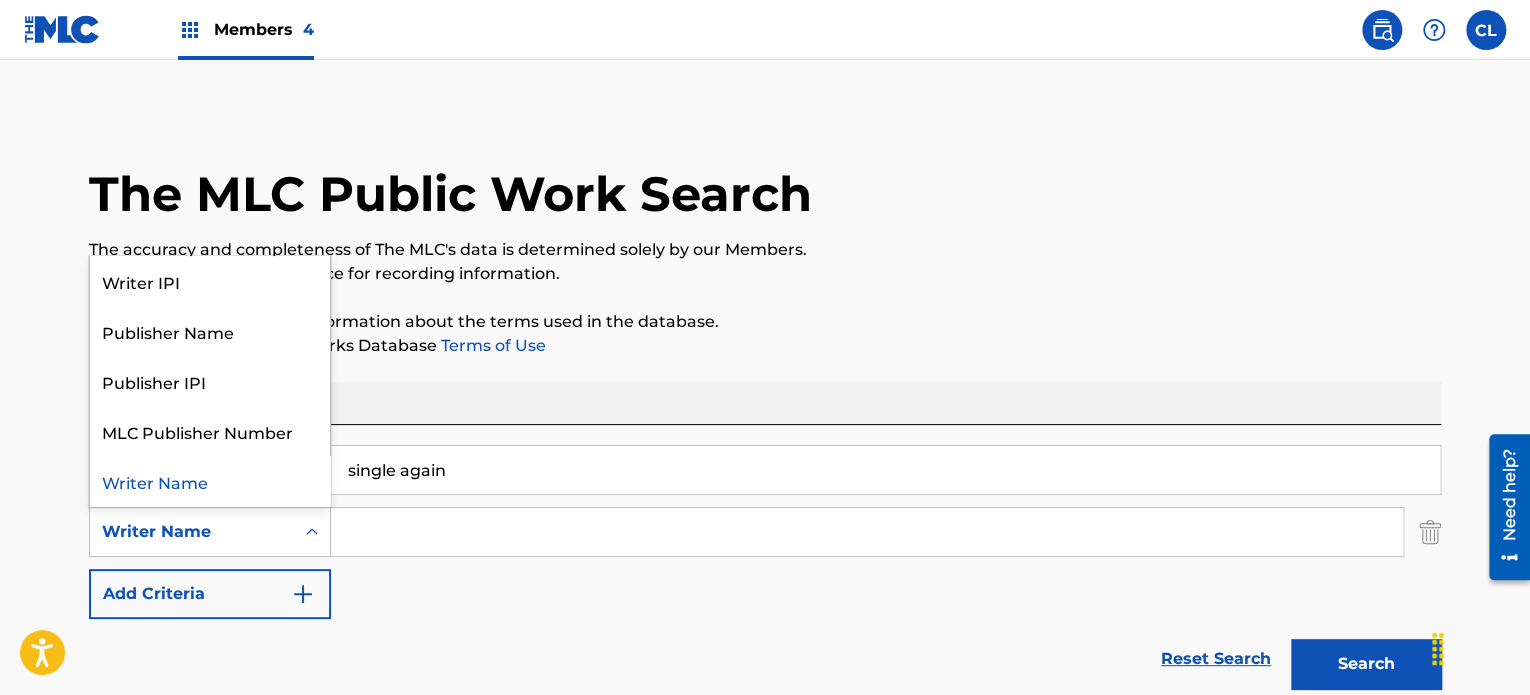 click on "Writer Name" at bounding box center (192, 532) 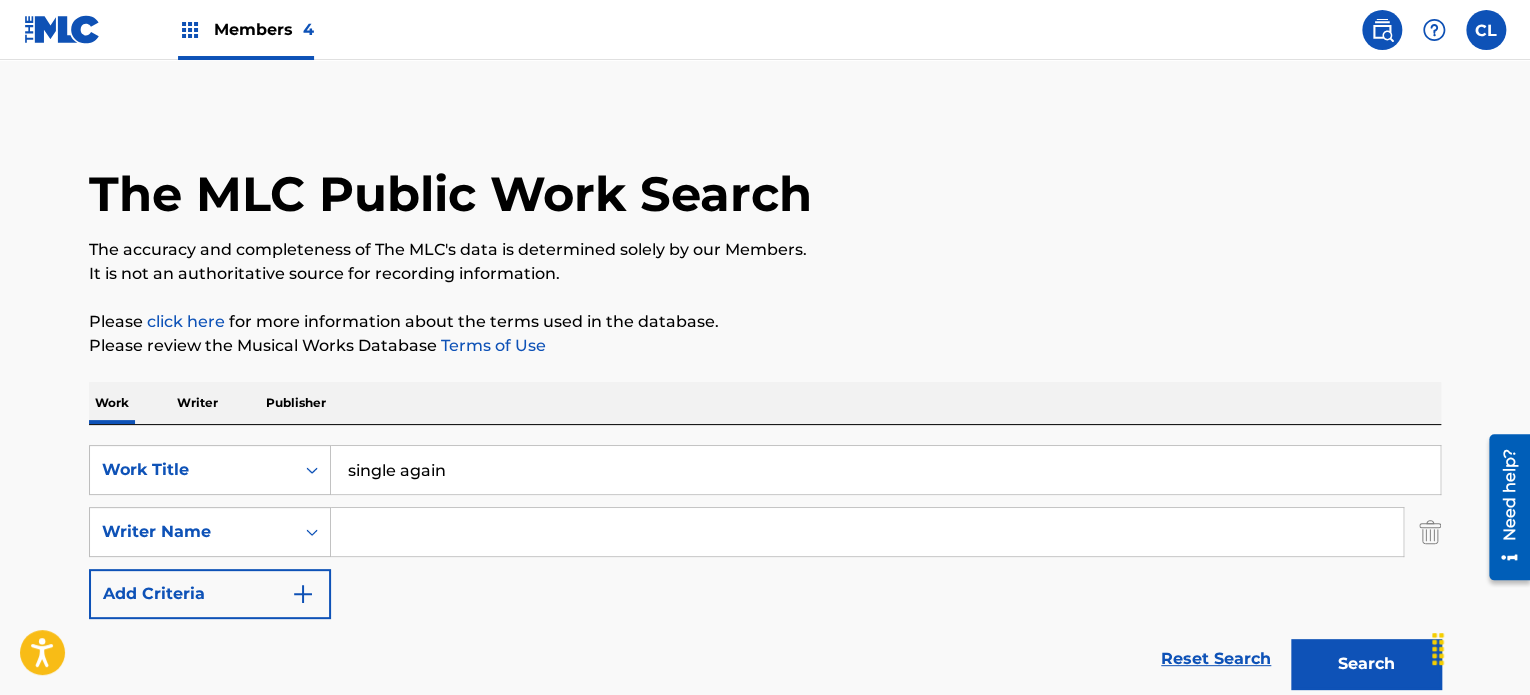 click at bounding box center [867, 532] 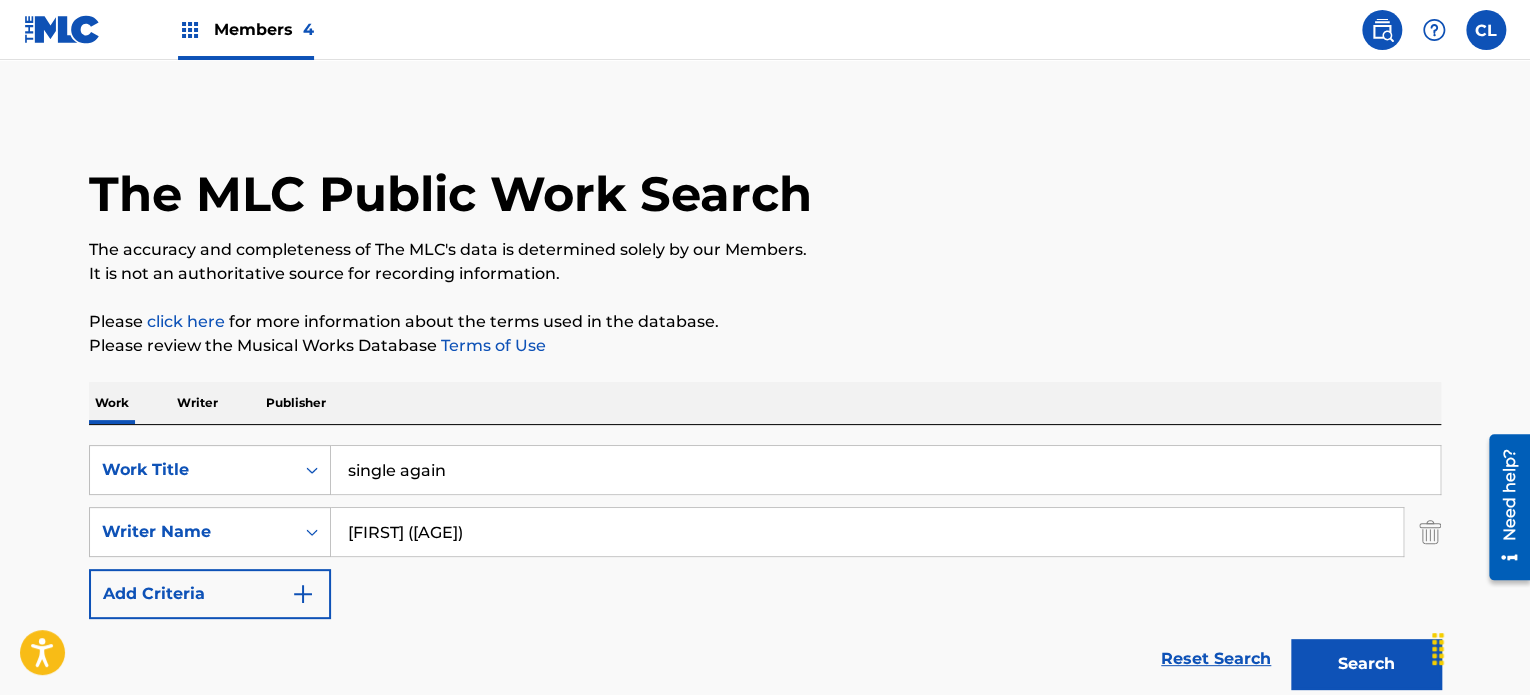 click on "Search" at bounding box center [1366, 664] 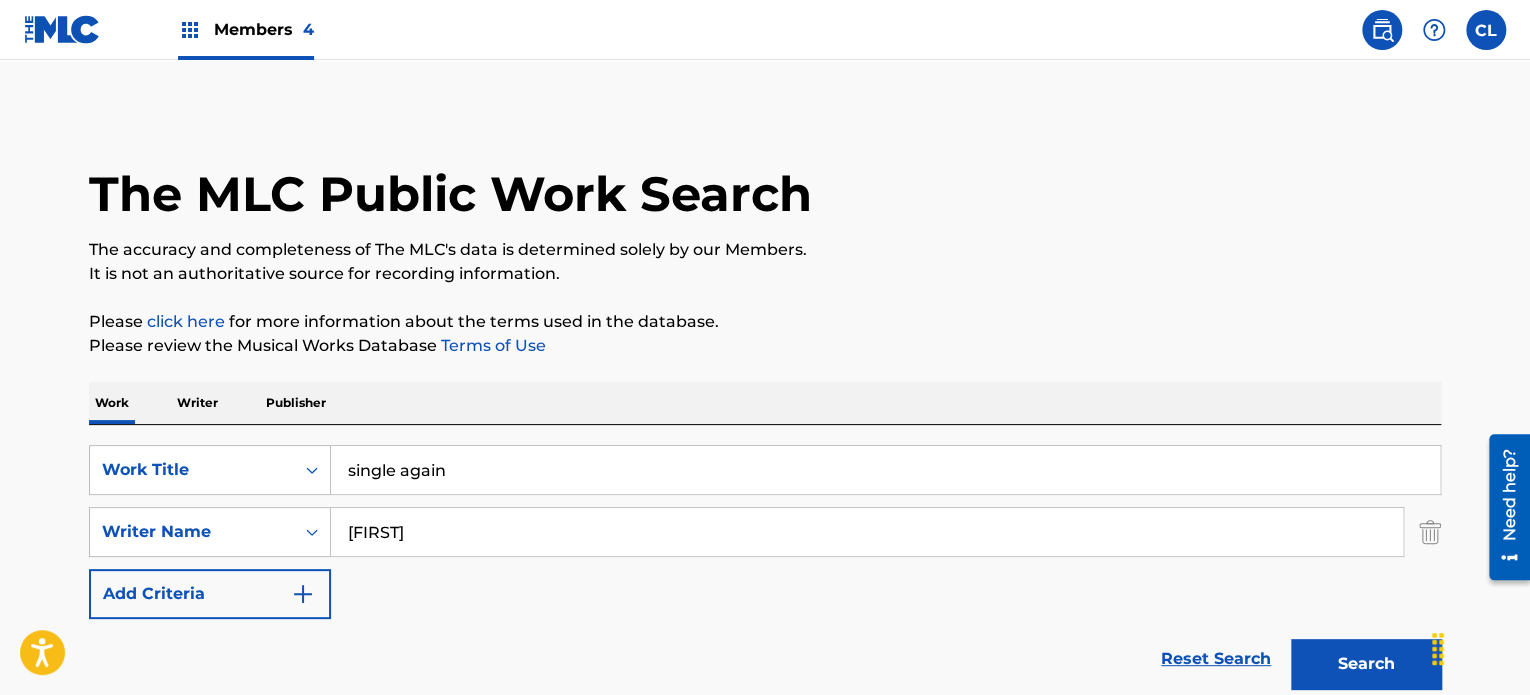 type on "[FIRST]" 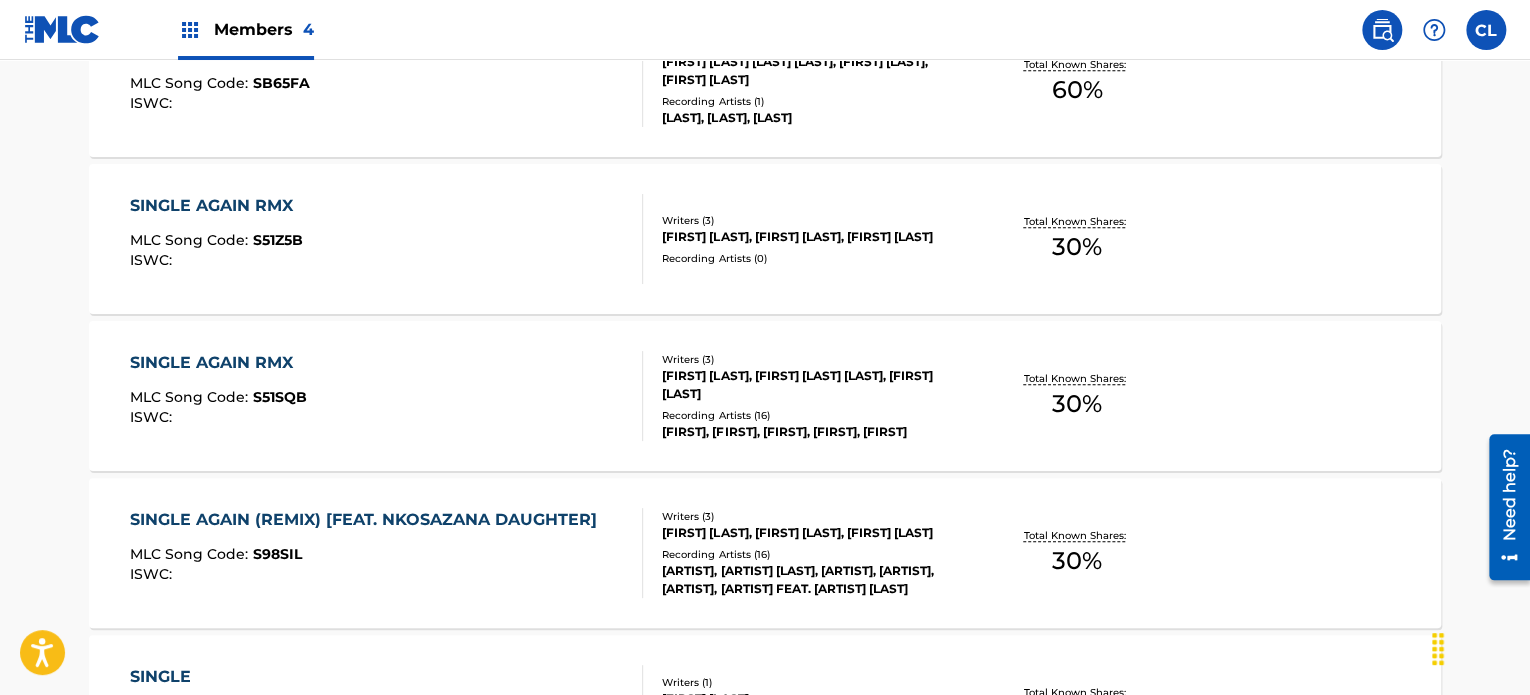 scroll, scrollTop: 722, scrollLeft: 0, axis: vertical 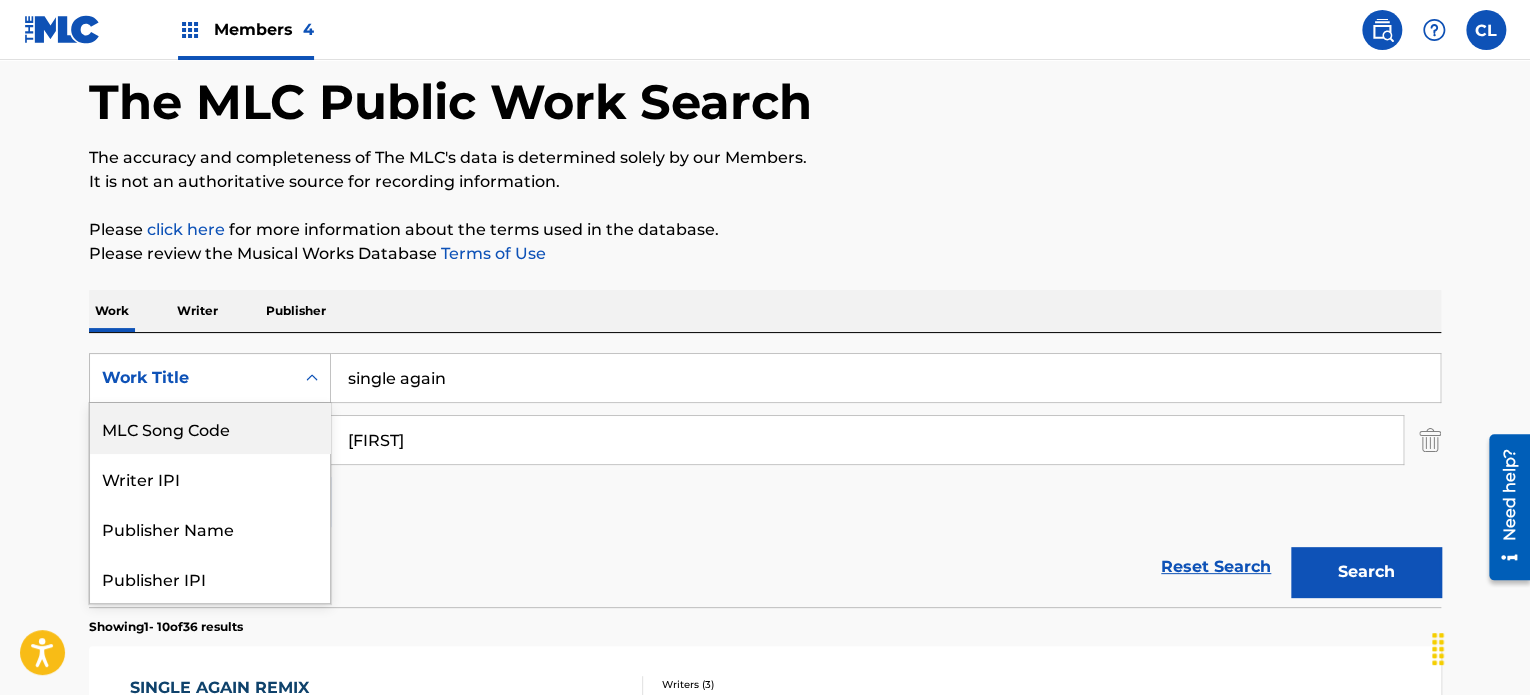 click on "7 results available. Use Up and Down to choose options, press Enter to select the currently focused option, press Escape to exit the menu, press Tab to select the option and exit the menu. Work Title ISWC MLC Song Code Writer IPI Publisher Name Publisher IPI MLC Publisher Number Work Title" at bounding box center (210, 378) 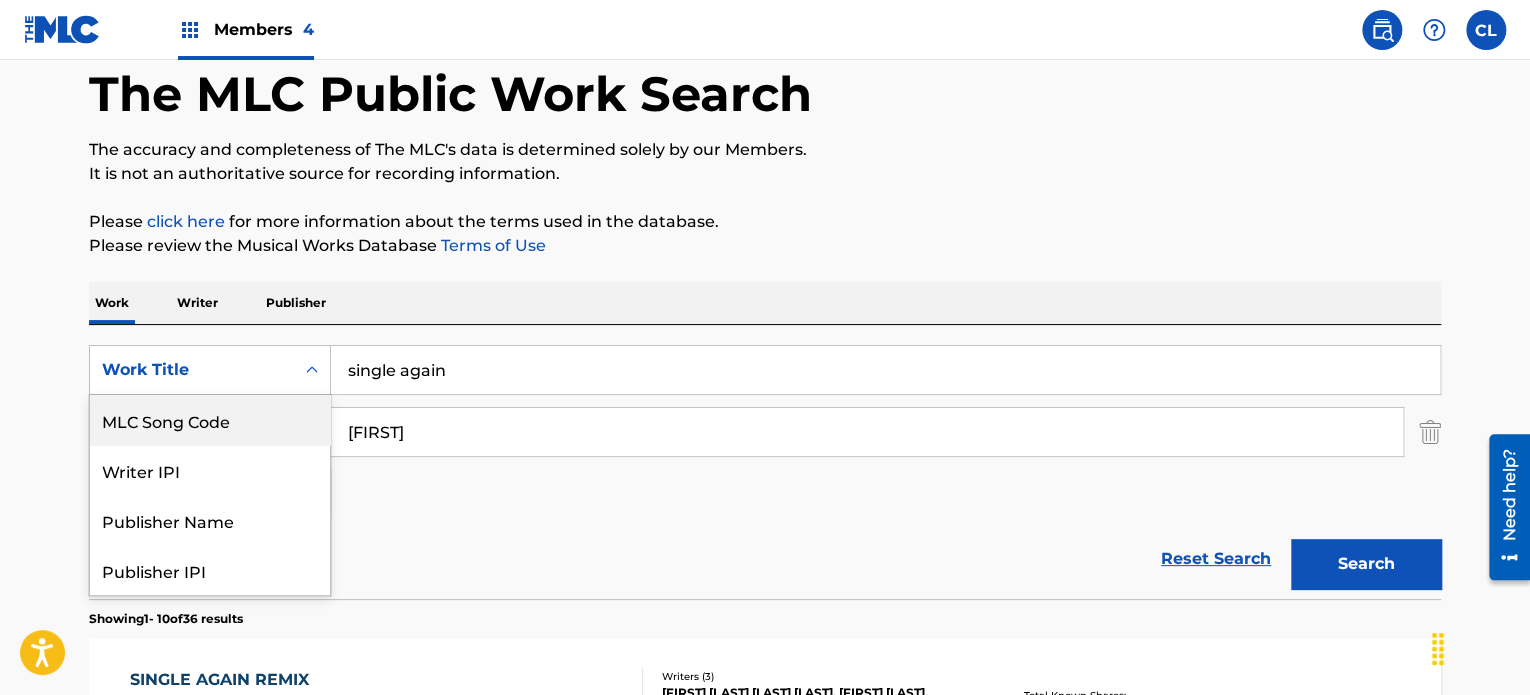 click on "MLC Song Code" at bounding box center [210, 420] 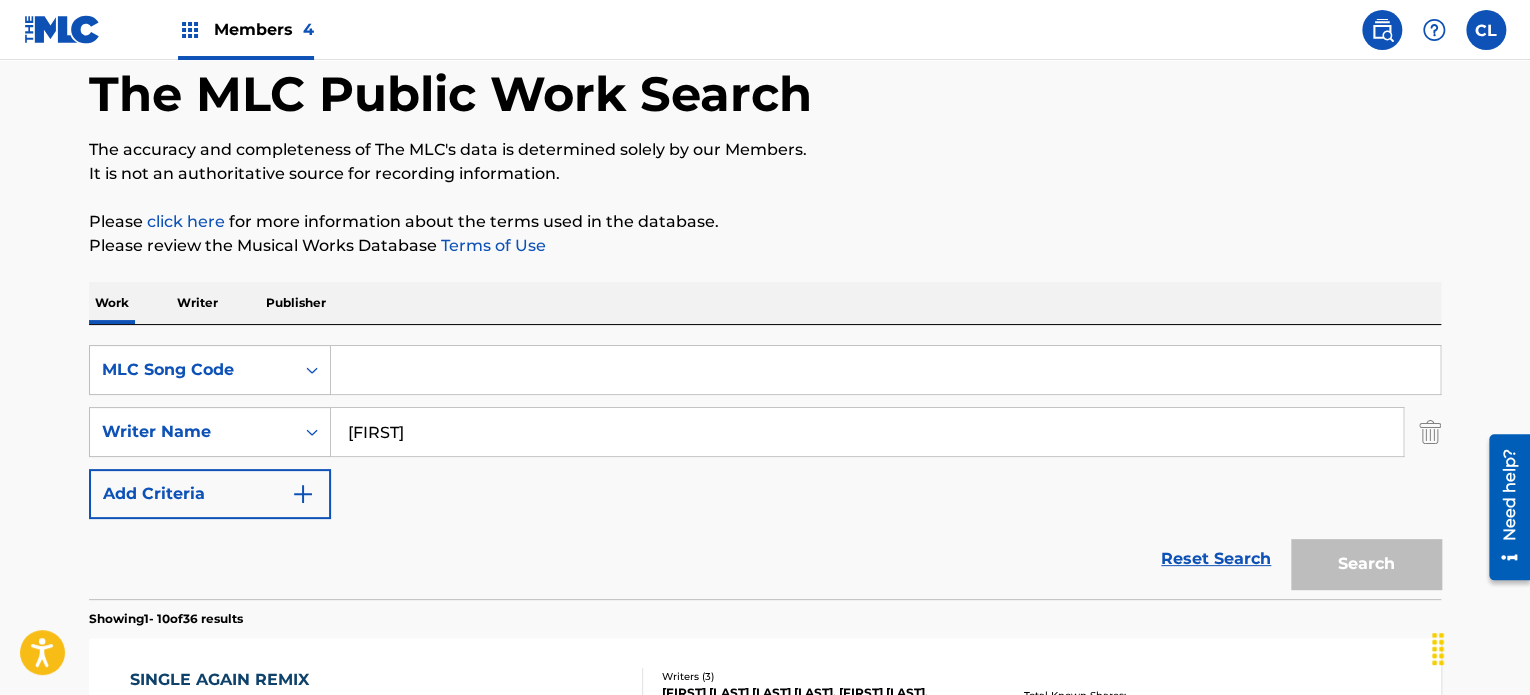 click at bounding box center [885, 370] 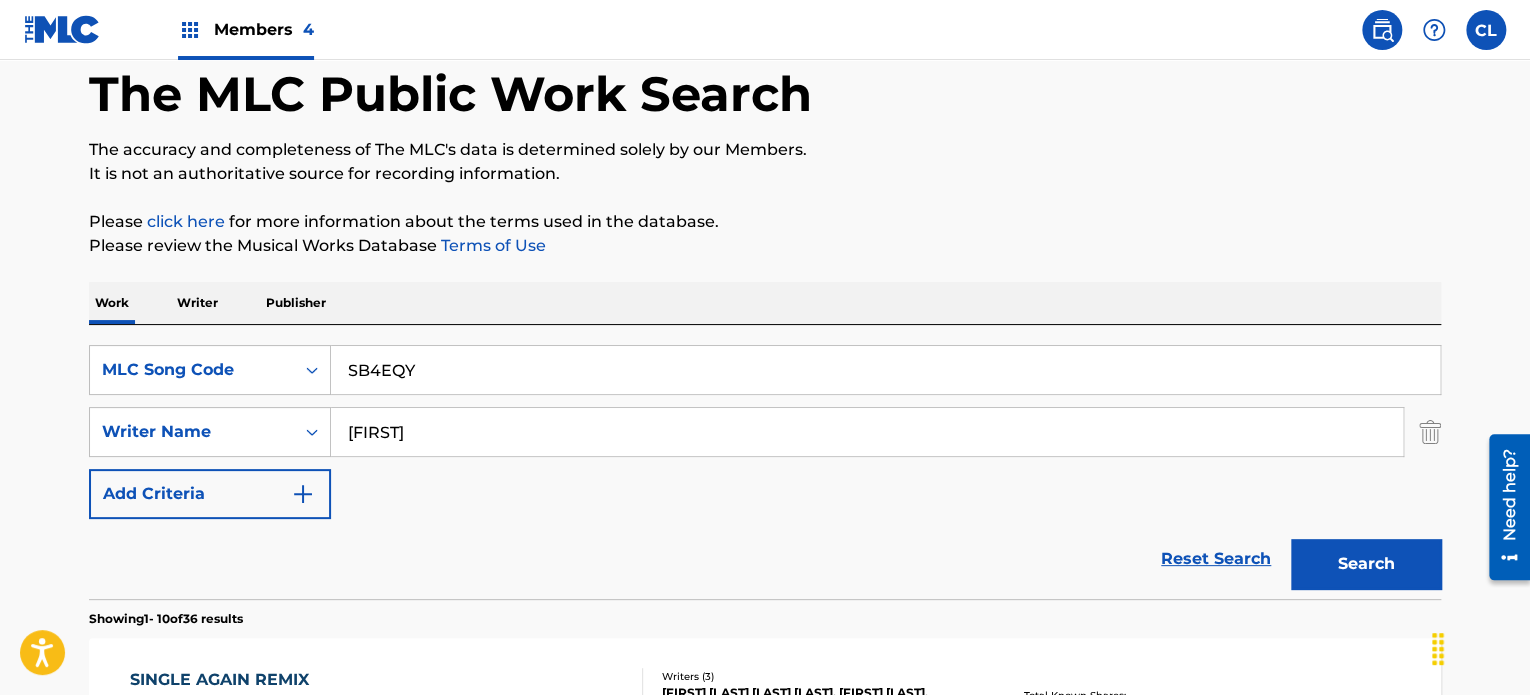 type on "SB4EQY" 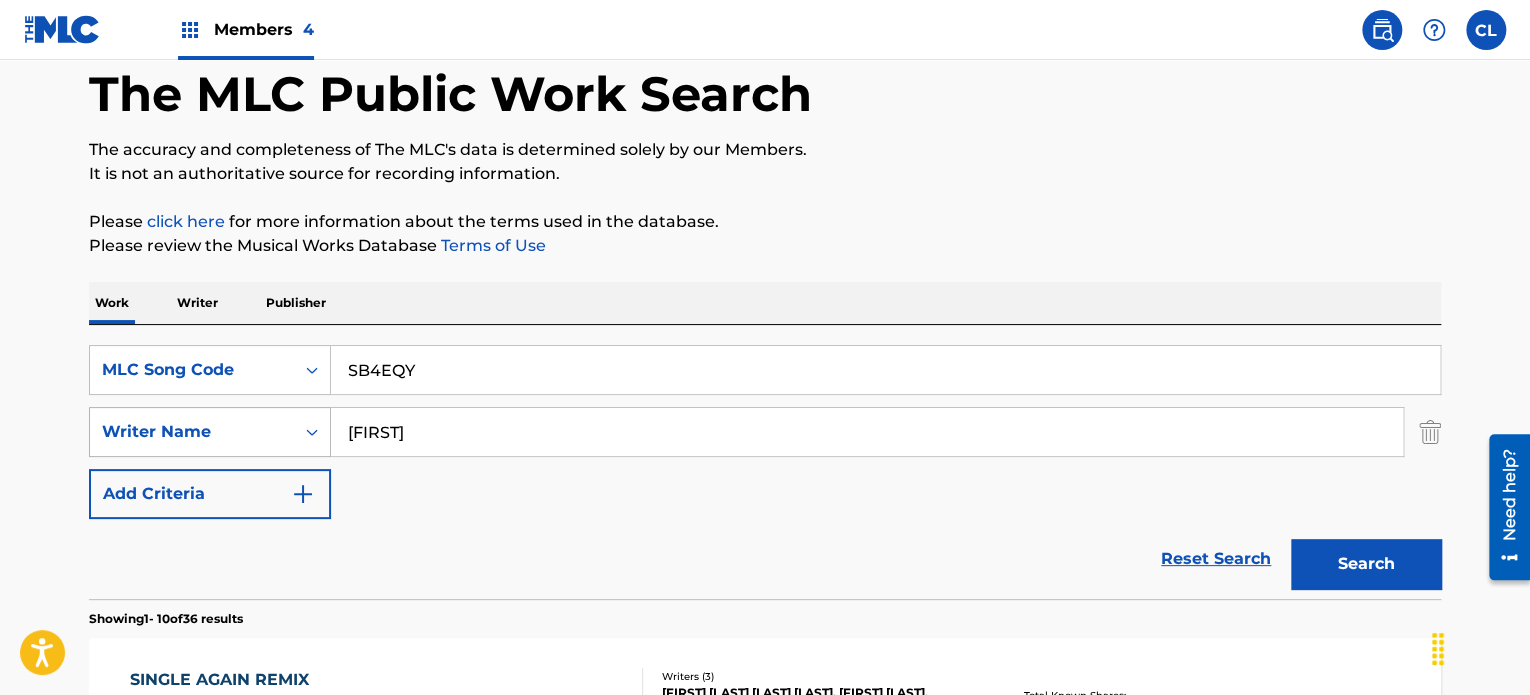 drag, startPoint x: 474, startPoint y: 434, endPoint x: 142, endPoint y: 411, distance: 332.79575 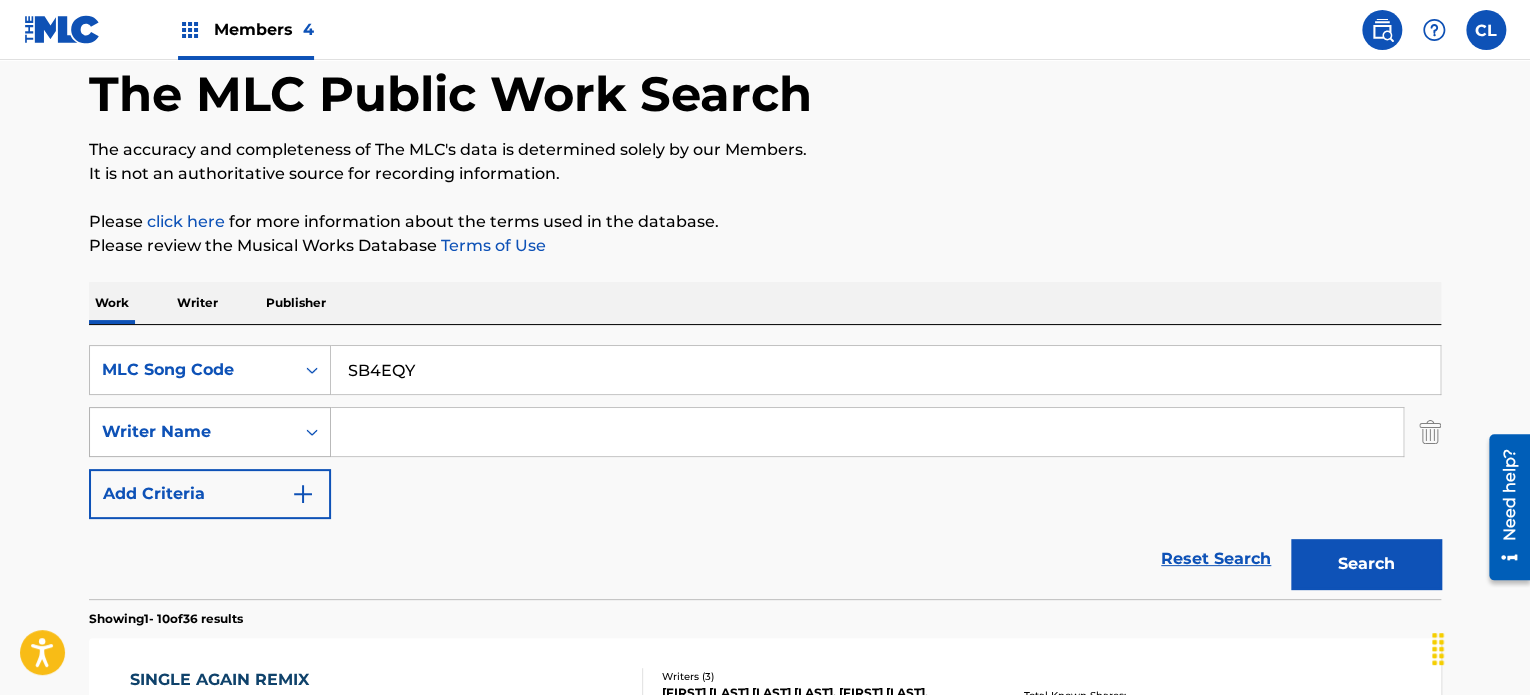 type 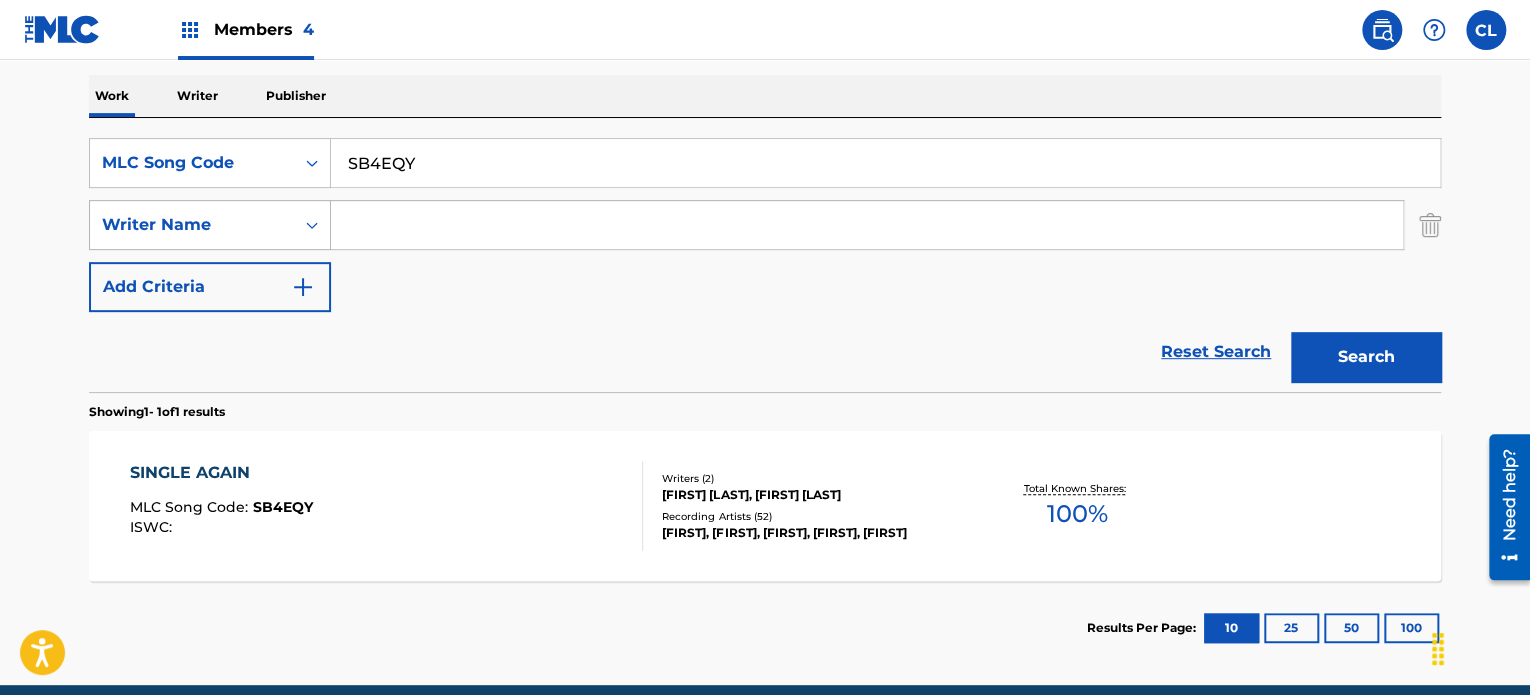 scroll, scrollTop: 308, scrollLeft: 0, axis: vertical 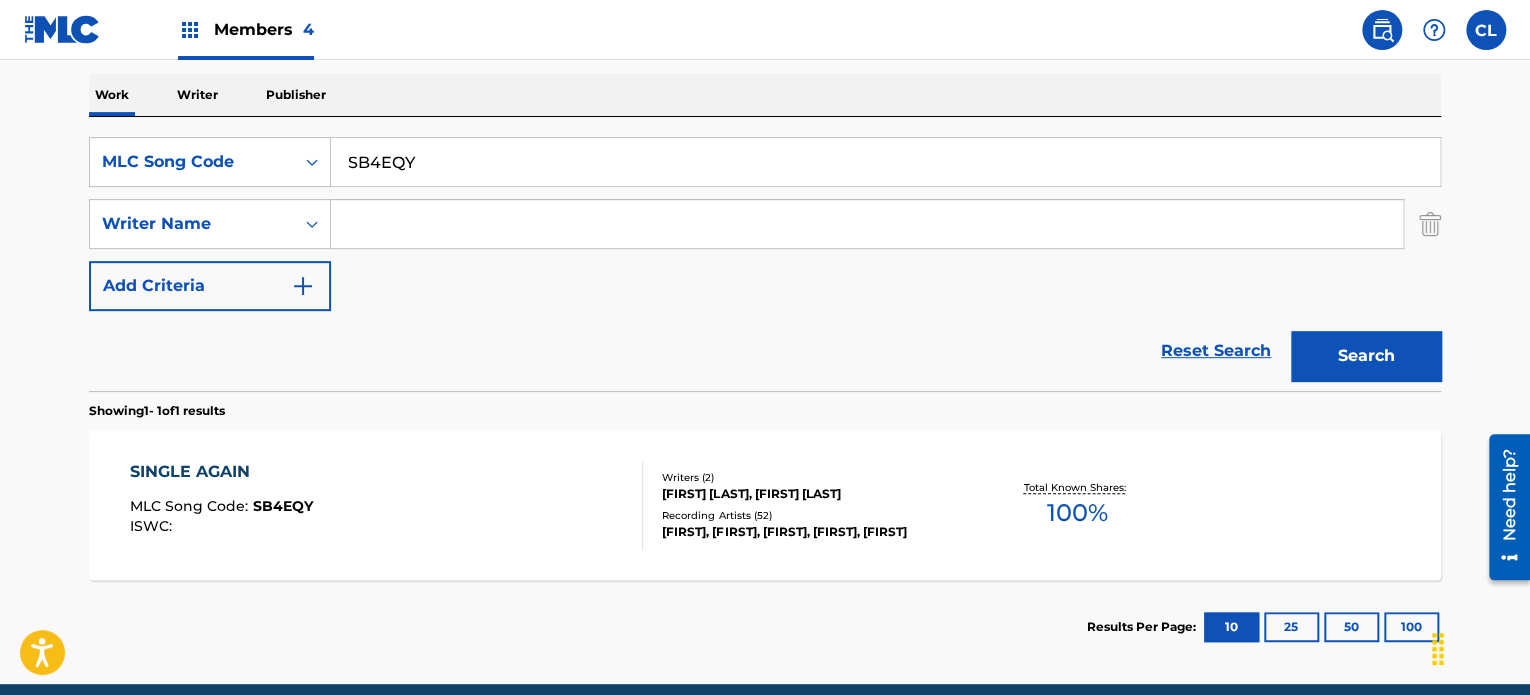 click on "SINGLE AGAIN MLC Song Code : [CODE] ISWC :" at bounding box center [387, 505] 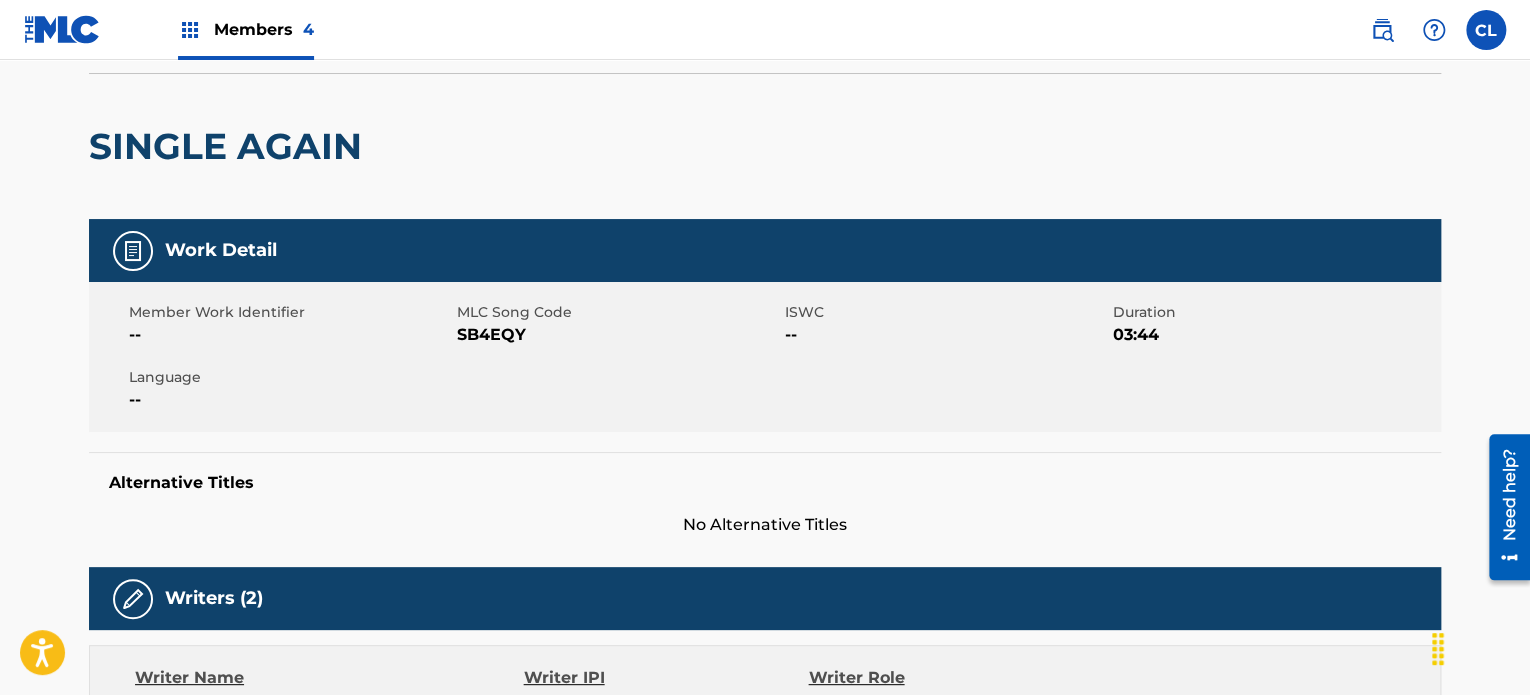 scroll, scrollTop: 0, scrollLeft: 0, axis: both 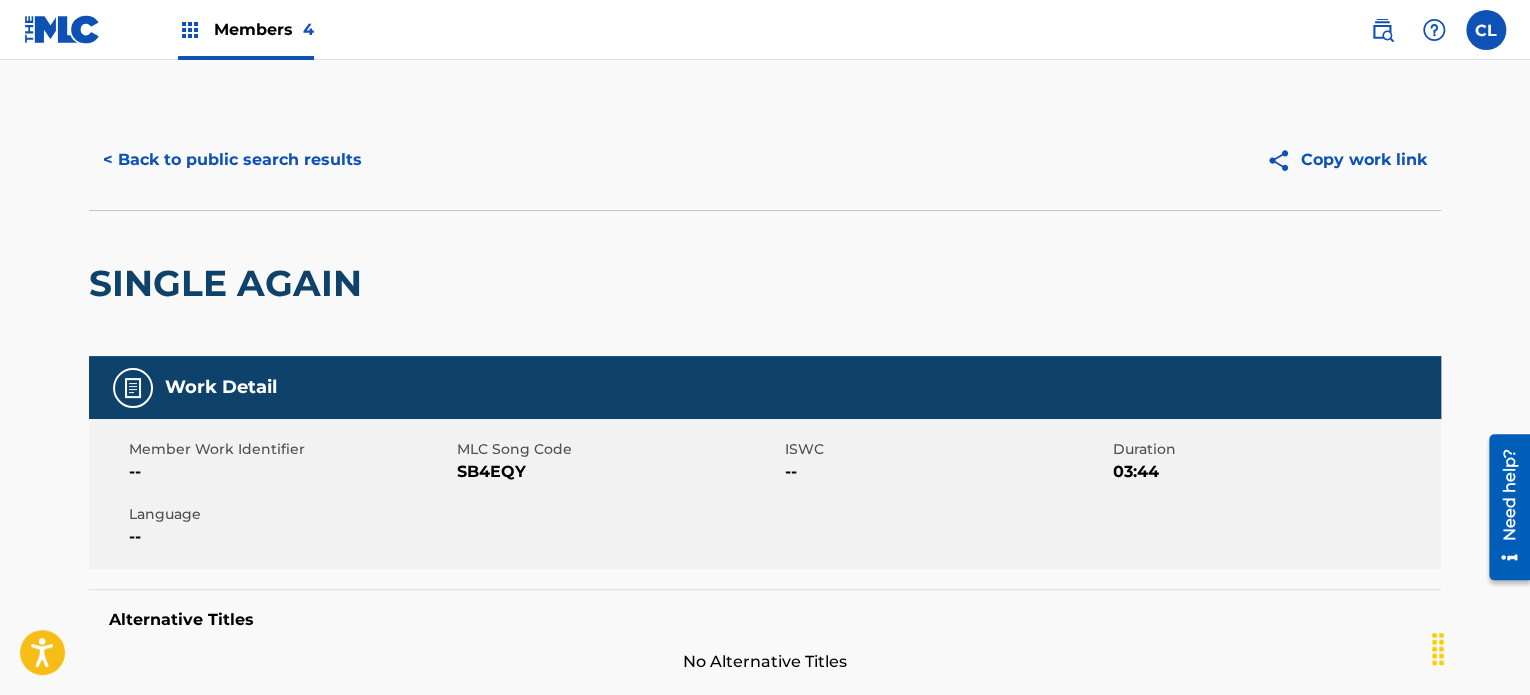 click on "SB4EQY" at bounding box center [618, 472] 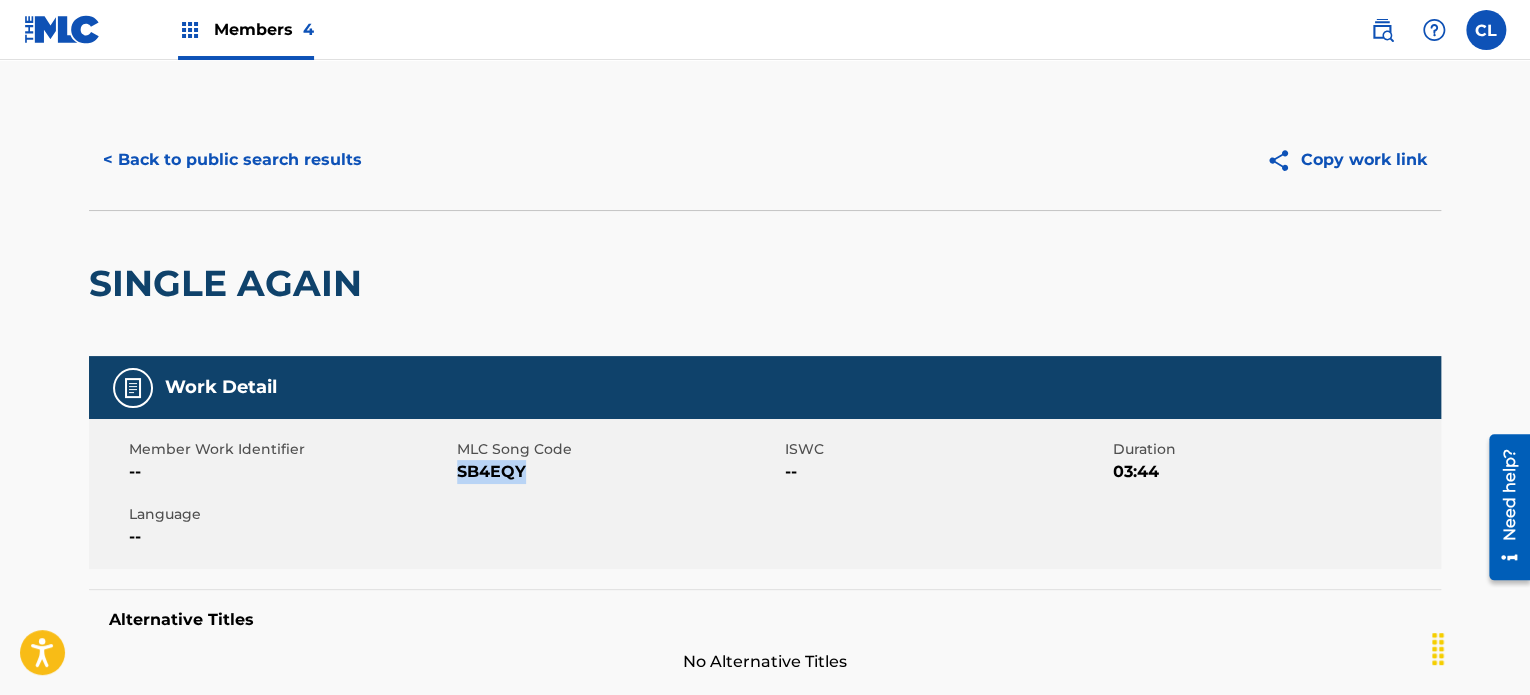 click on "SB4EQY" at bounding box center [618, 472] 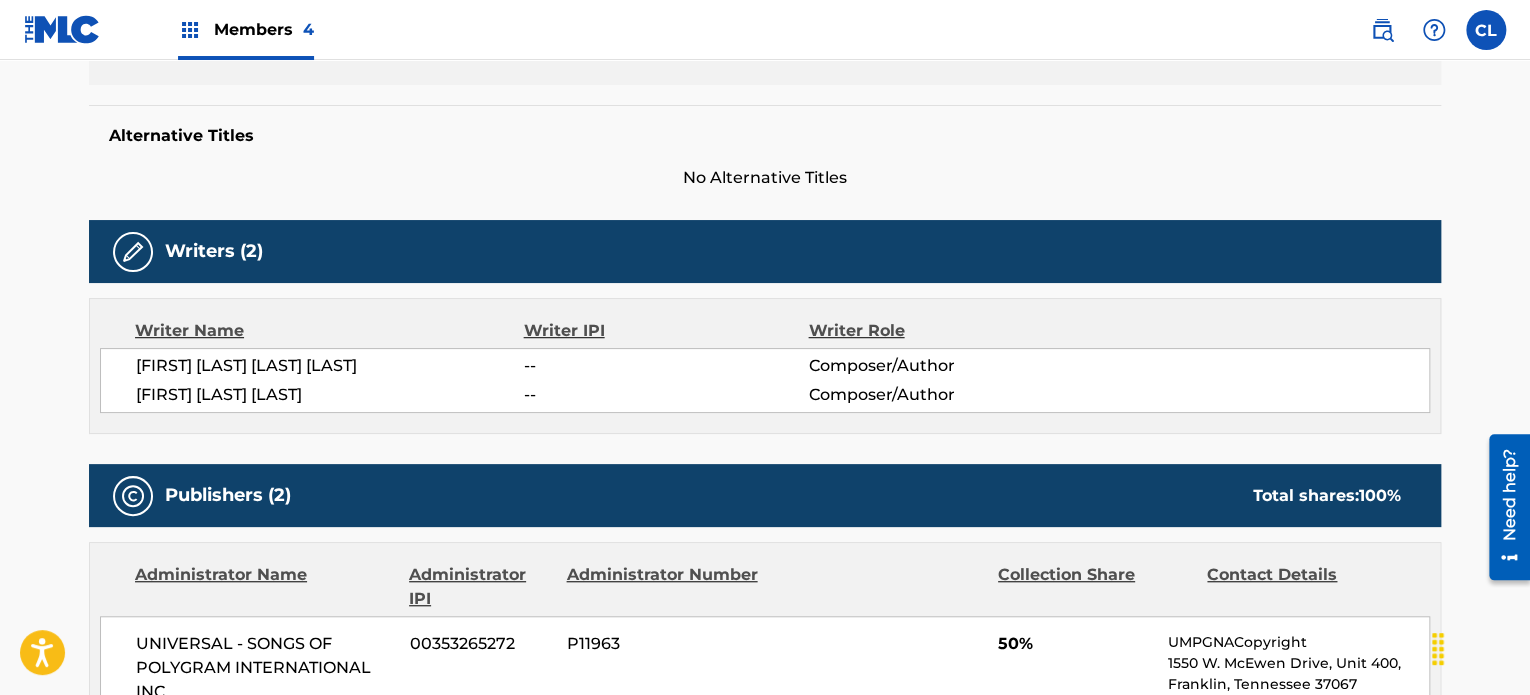scroll, scrollTop: 492, scrollLeft: 0, axis: vertical 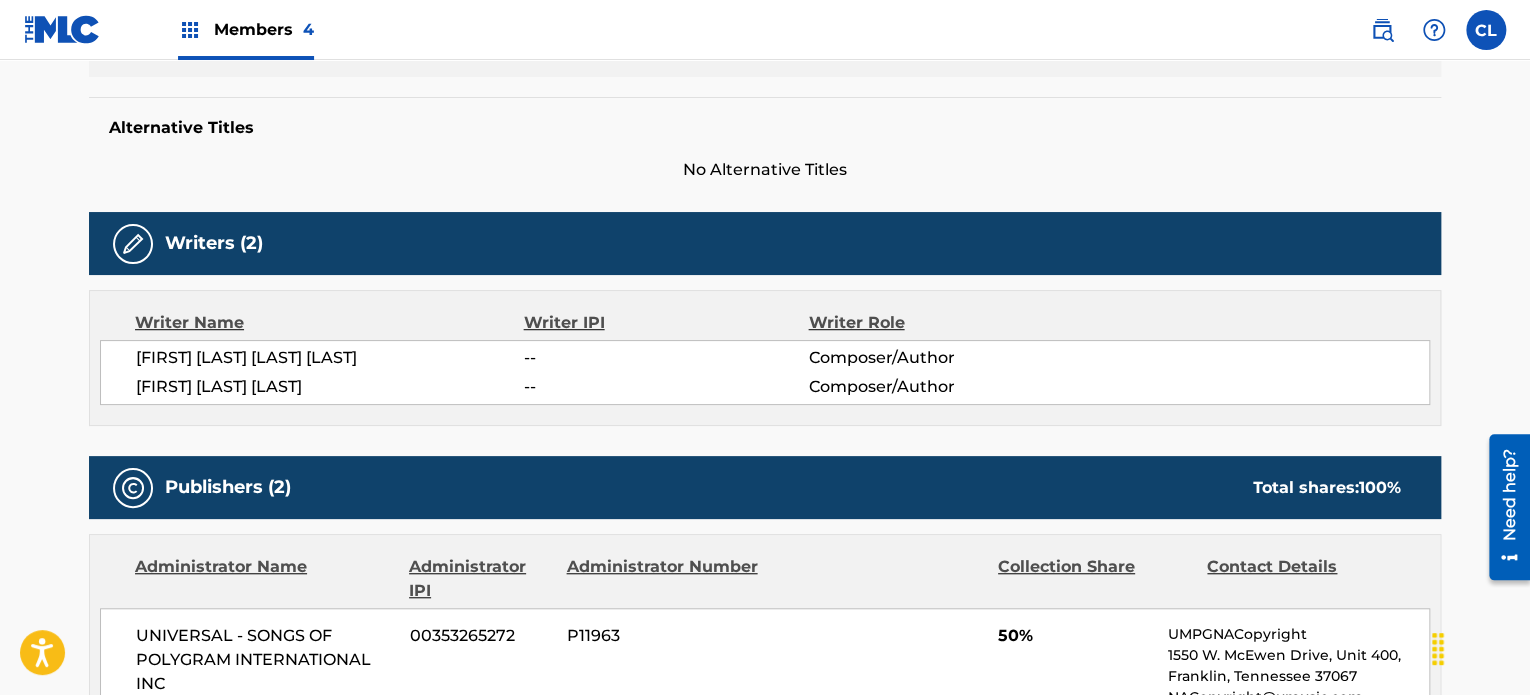 click on "[FIRST] [LAST] [LAST] [LAST]" at bounding box center [330, 358] 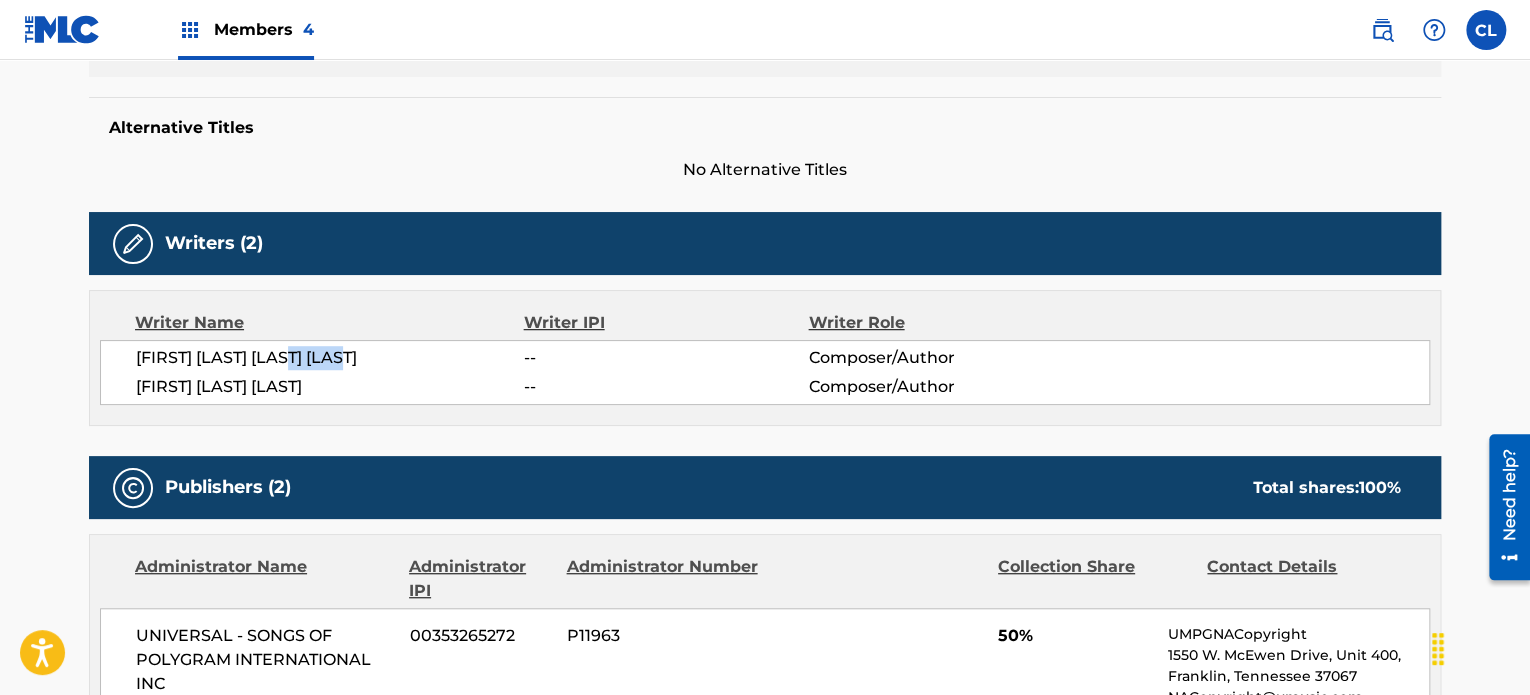 click on "[FIRST] [LAST] [LAST] [LAST]" at bounding box center (330, 358) 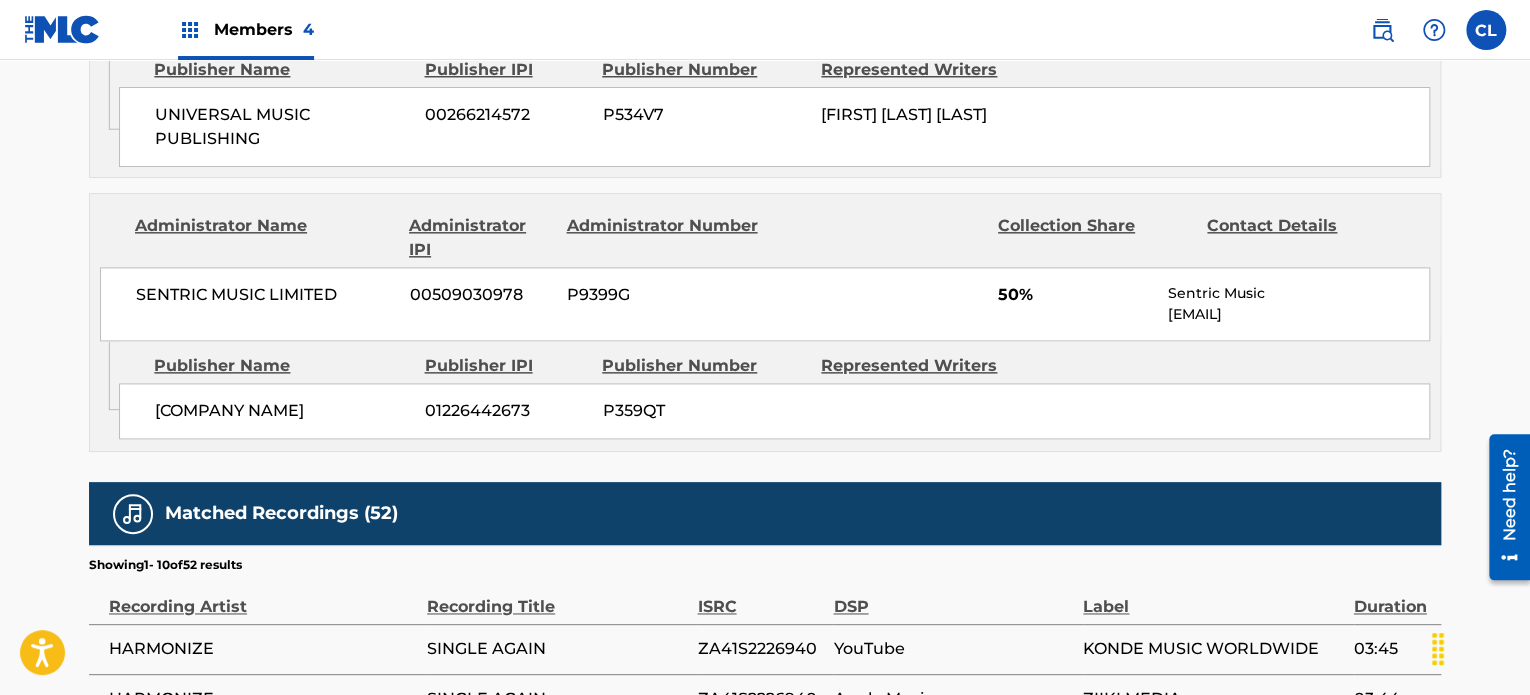 scroll, scrollTop: 1124, scrollLeft: 0, axis: vertical 